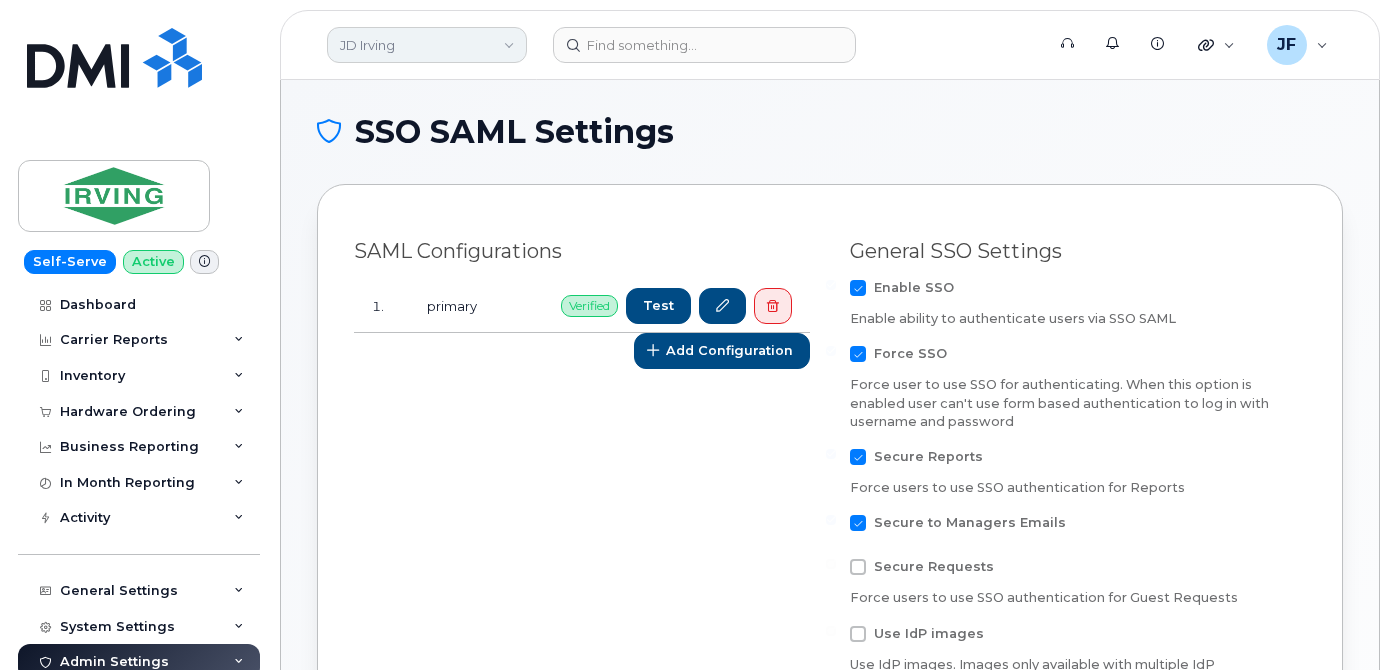 scroll, scrollTop: 0, scrollLeft: 0, axis: both 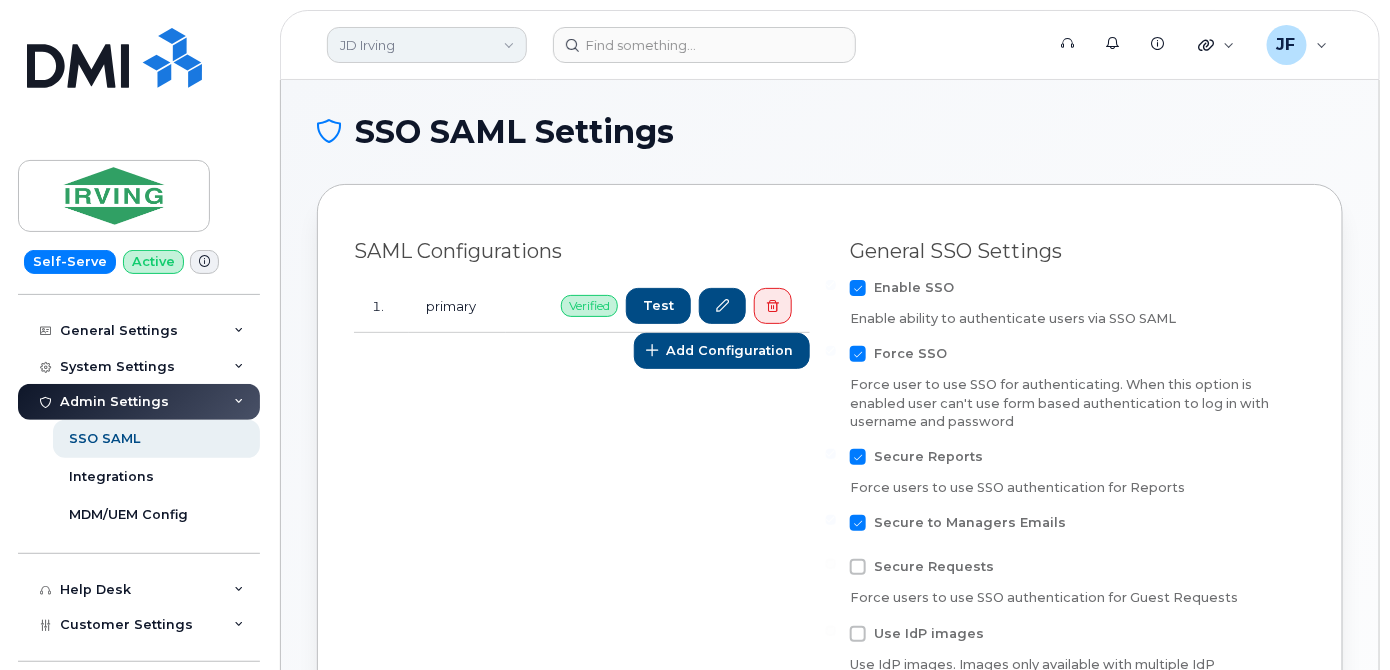 click on "JD Irving" at bounding box center (427, 45) 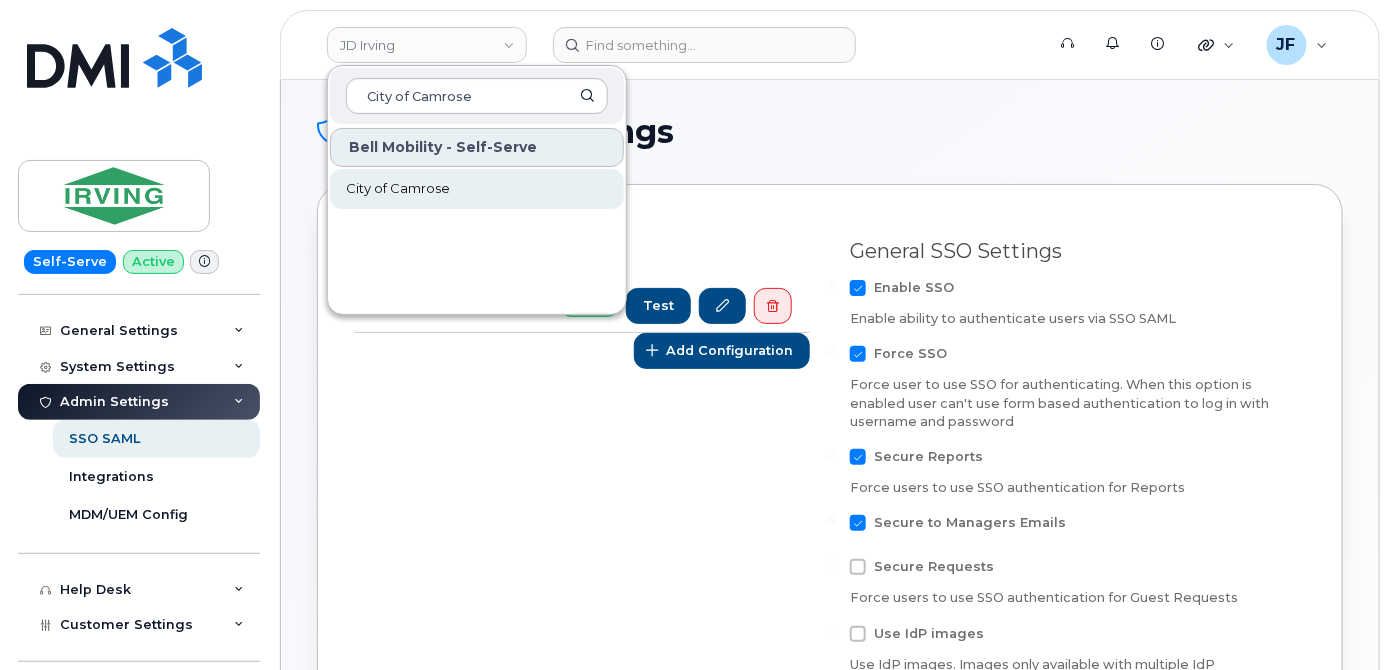 type on "City of Camrose" 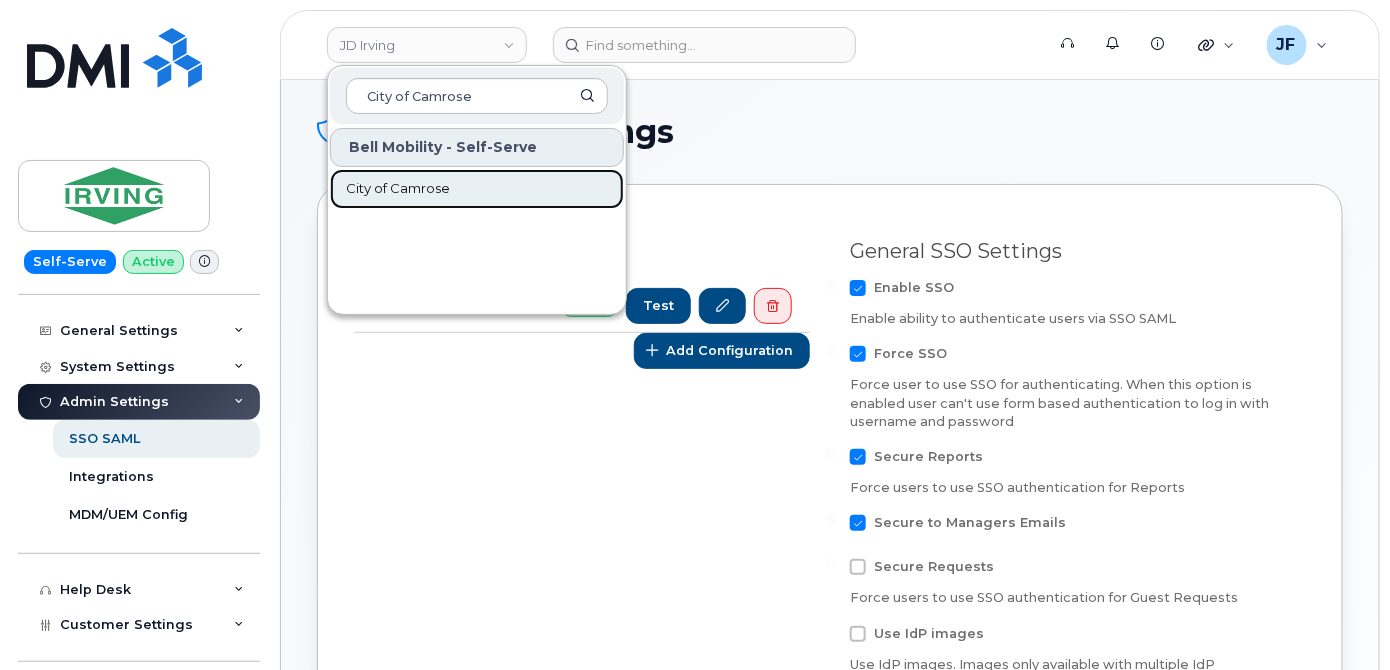 click on "City of Camrose" at bounding box center [398, 189] 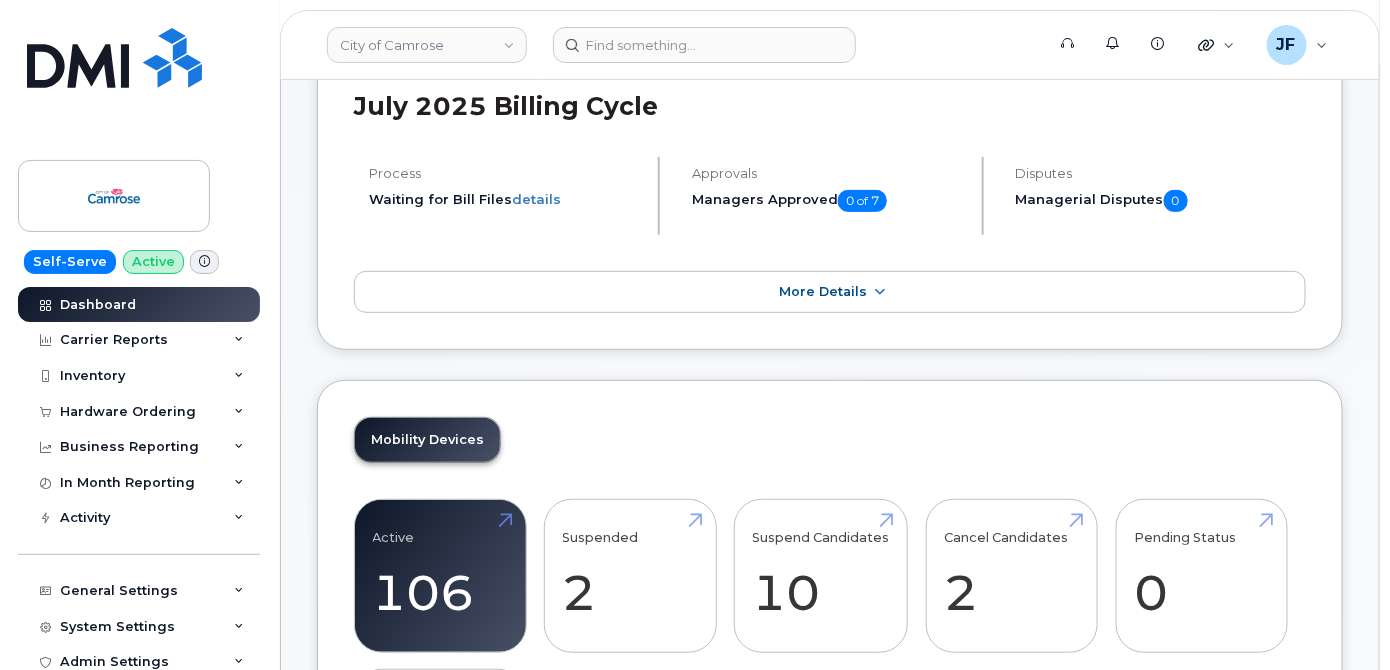 scroll, scrollTop: 181, scrollLeft: 0, axis: vertical 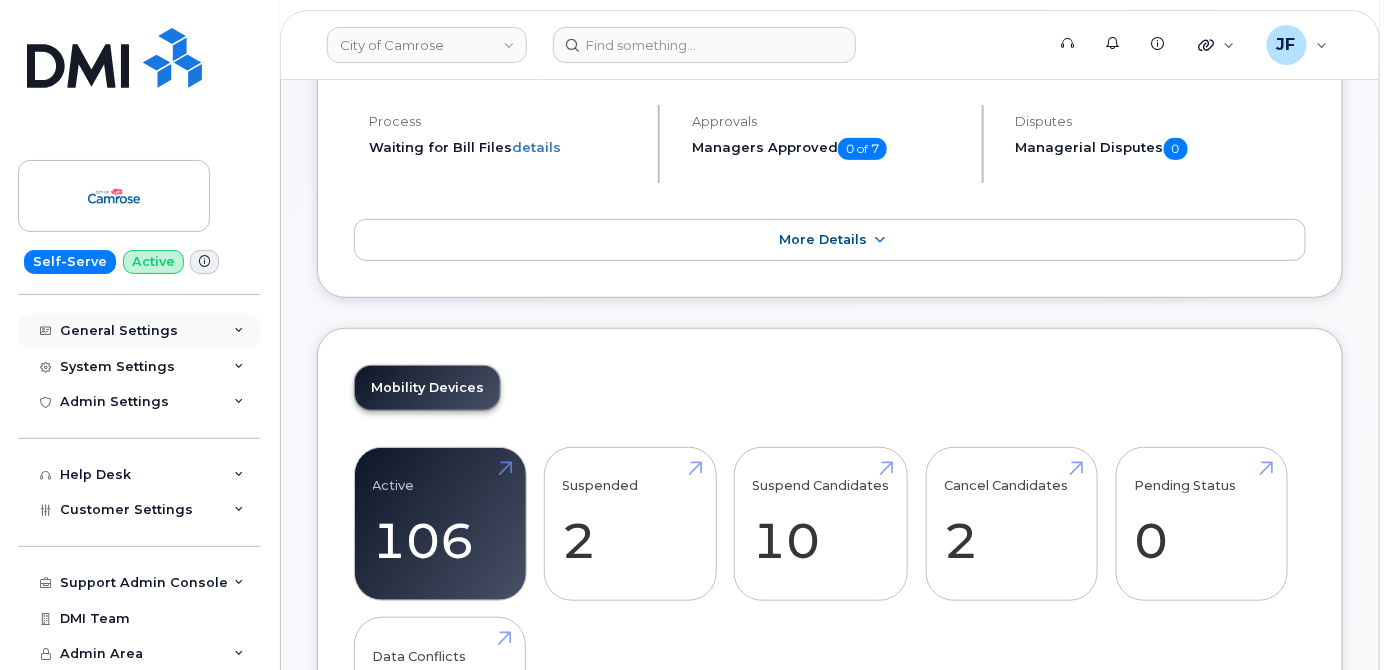 click on "General Settings" at bounding box center (119, 331) 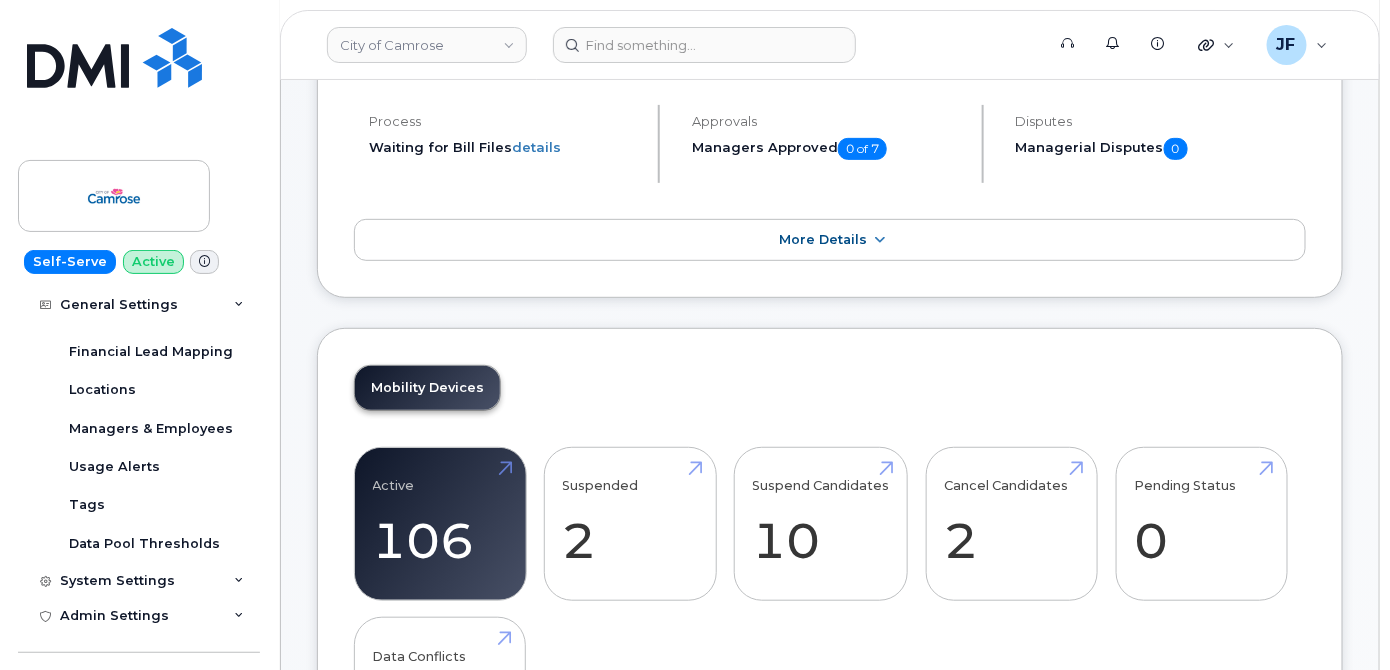 scroll, scrollTop: 442, scrollLeft: 0, axis: vertical 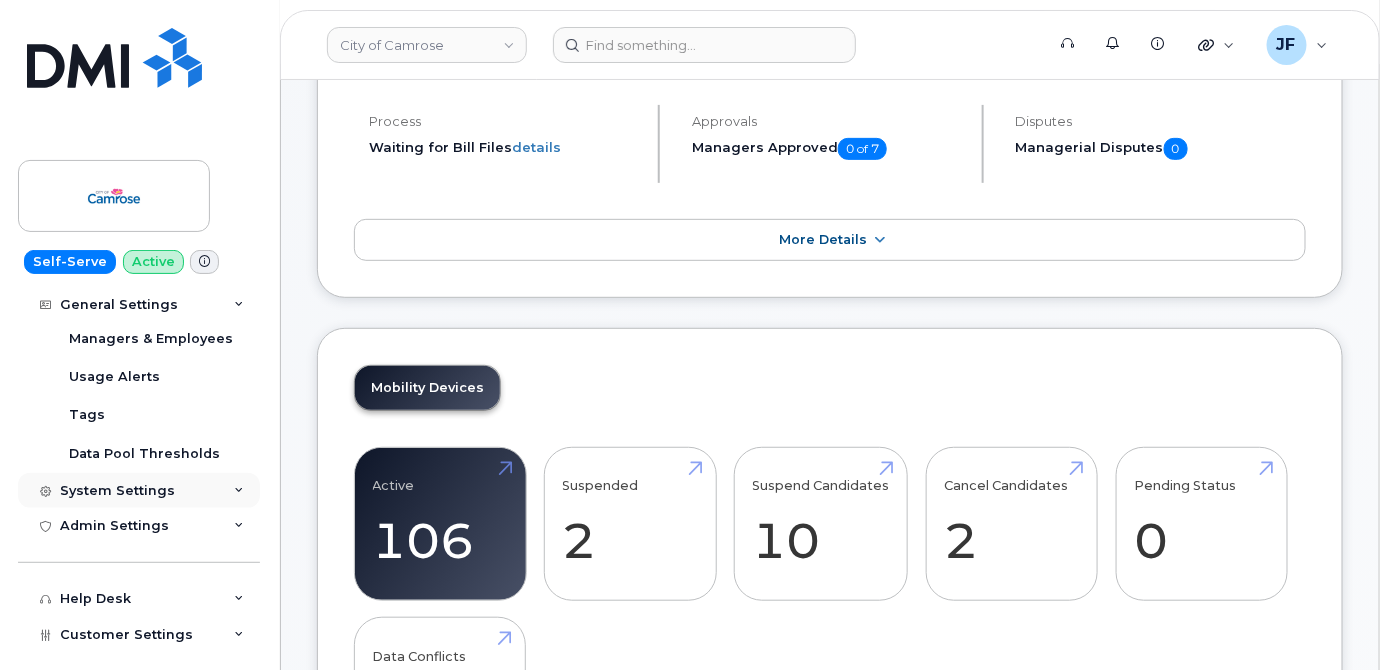 click on "System Settings" at bounding box center (117, 491) 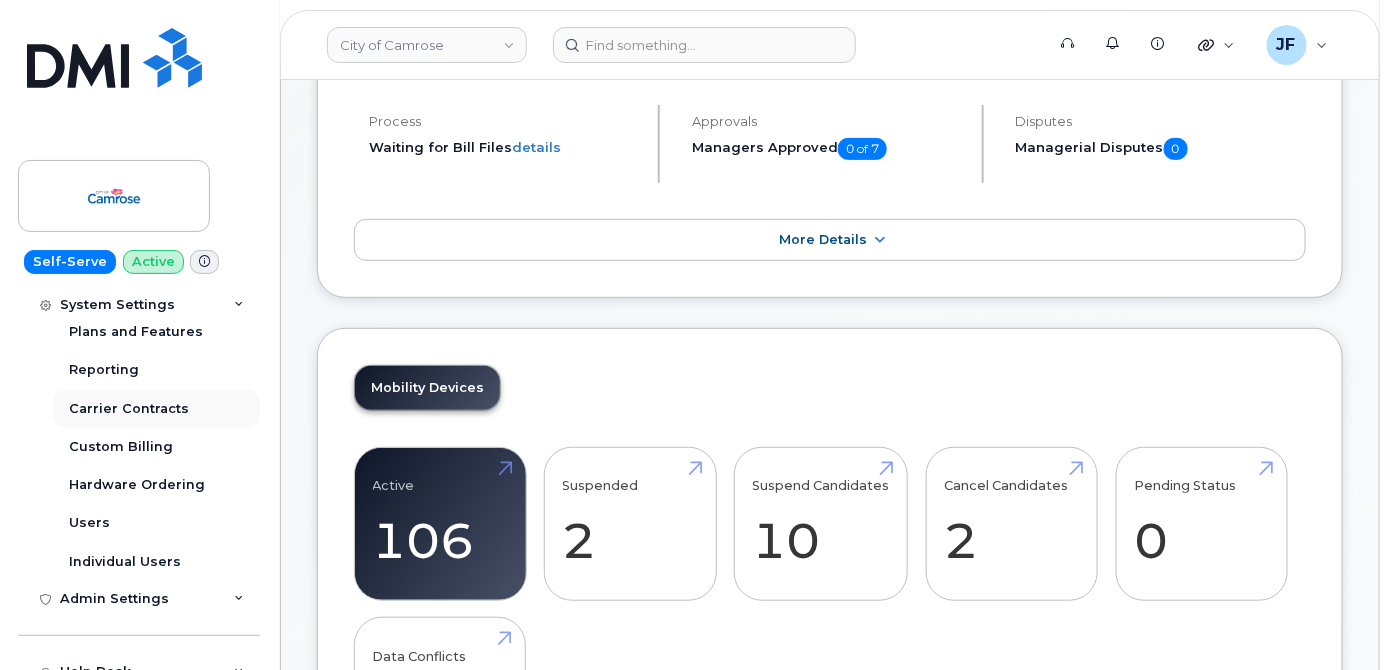 scroll, scrollTop: 805, scrollLeft: 0, axis: vertical 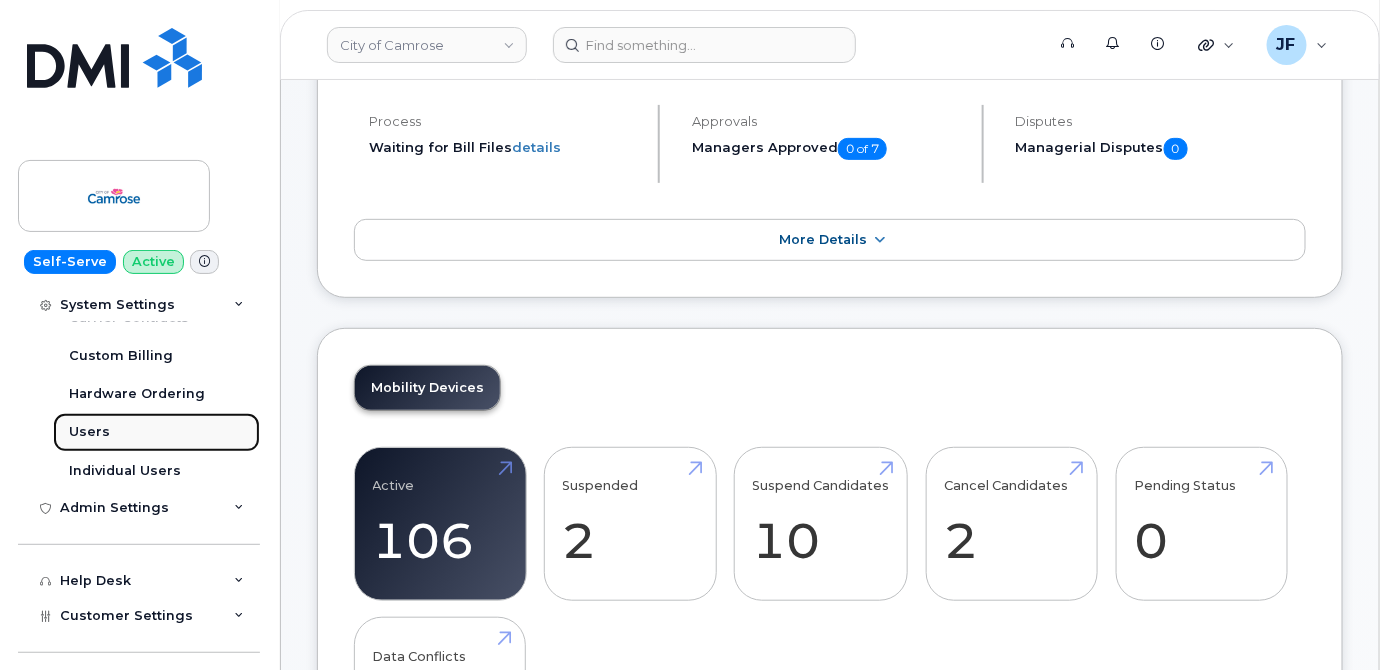 click on "Users" at bounding box center [89, 432] 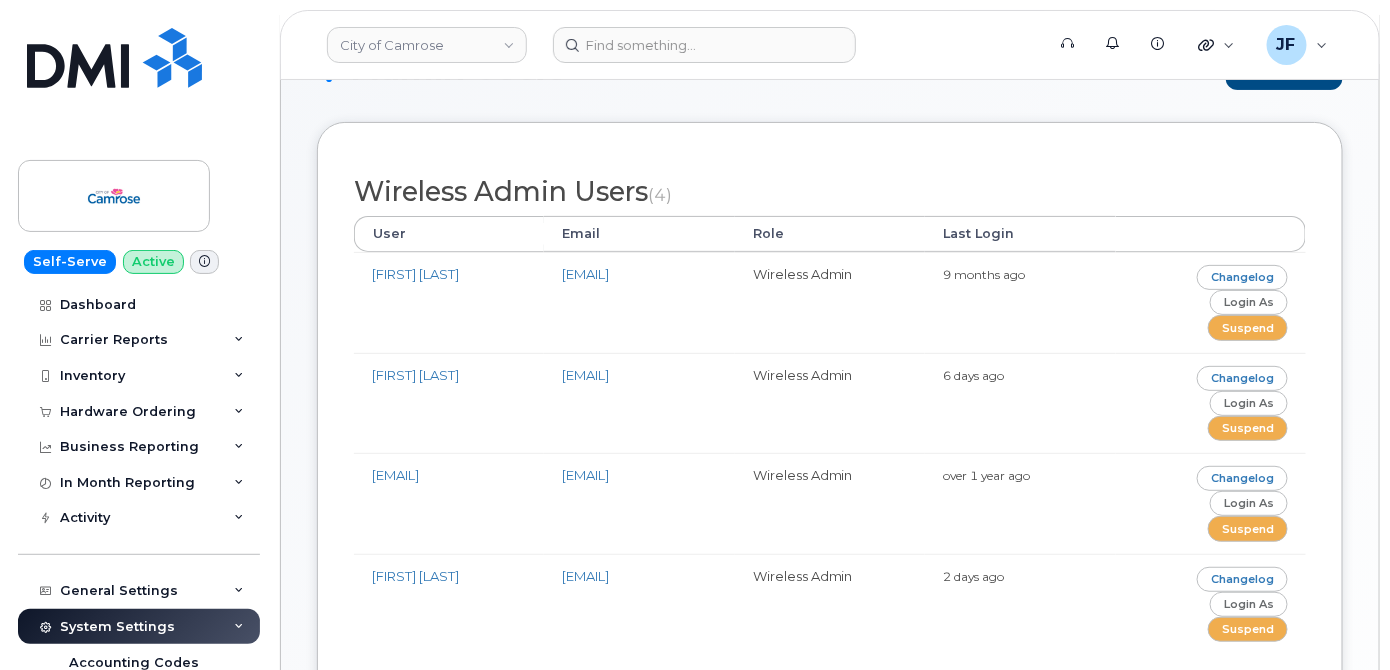 scroll, scrollTop: 181, scrollLeft: 0, axis: vertical 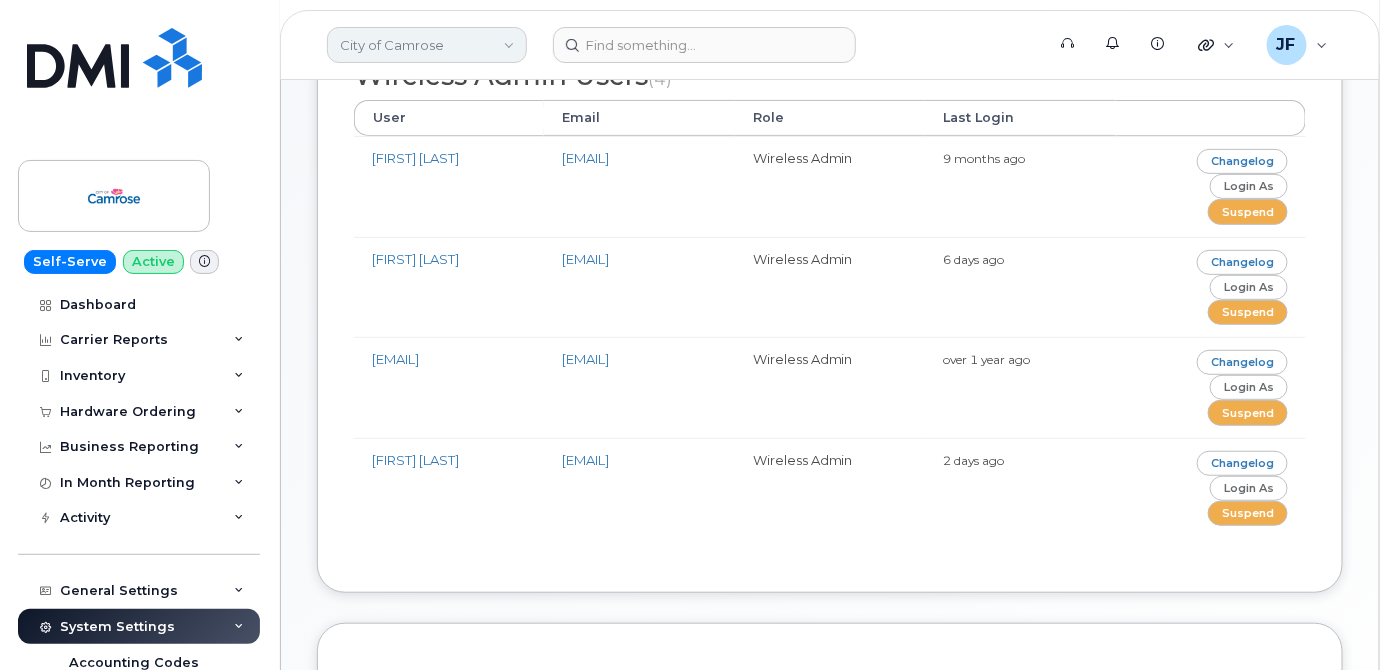 click on "City of Camrose" at bounding box center [427, 45] 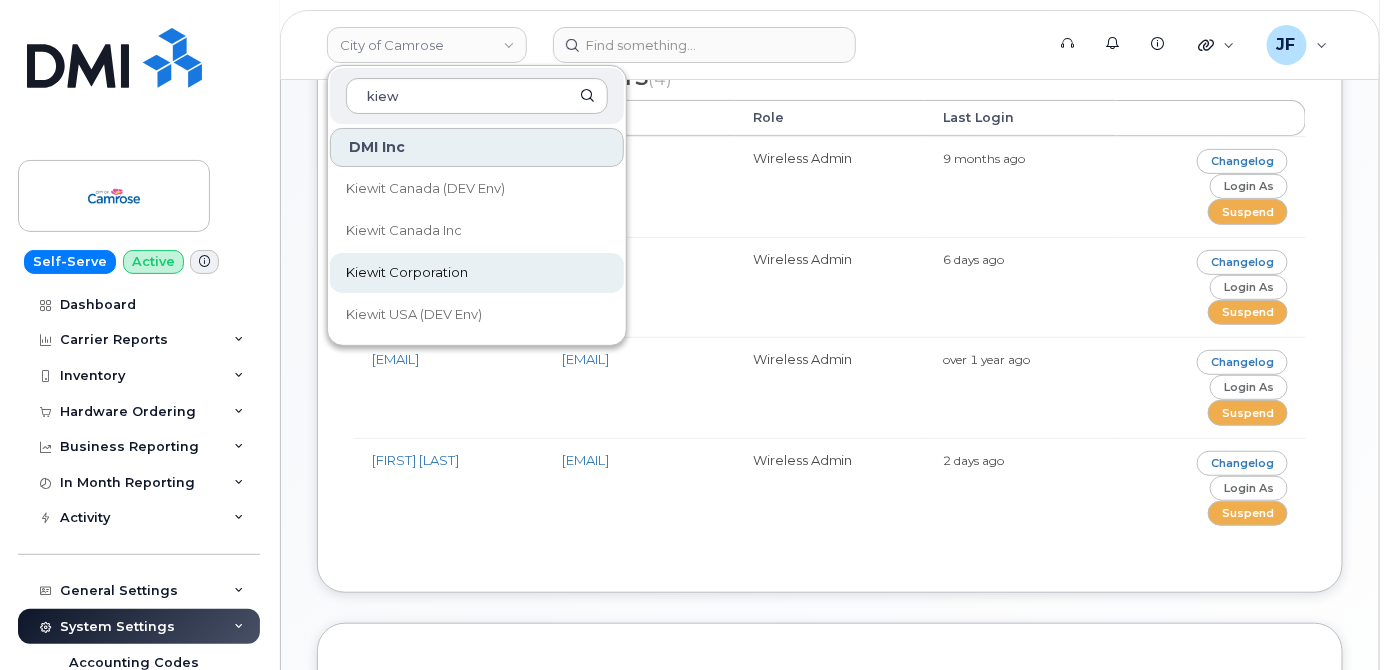 type on "kiew" 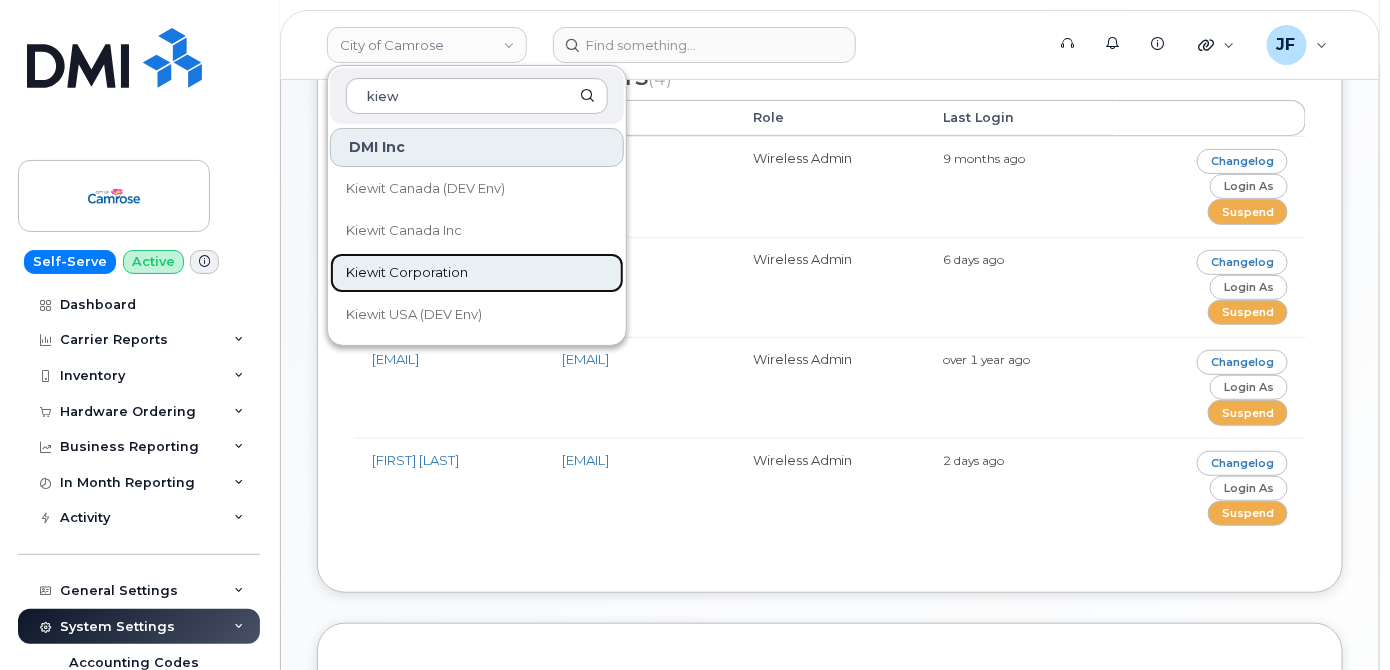 click on "Kiewit Corporation" at bounding box center [407, 273] 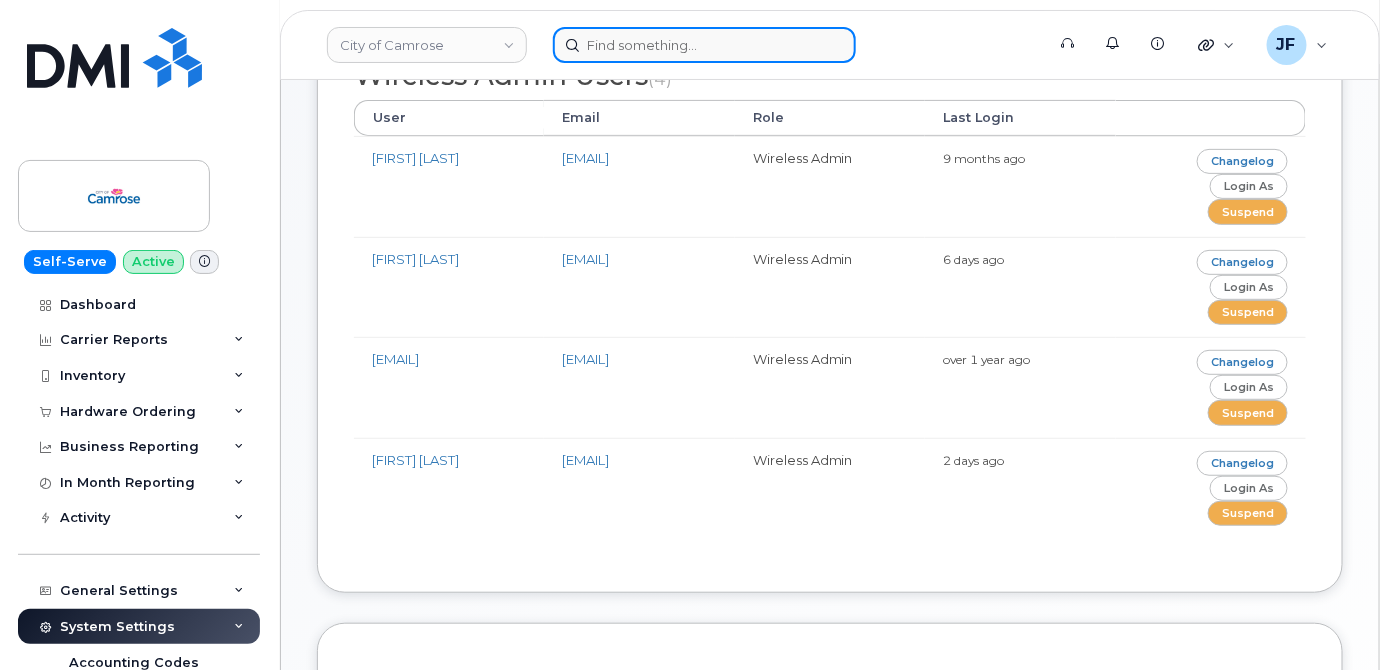 click at bounding box center [704, 45] 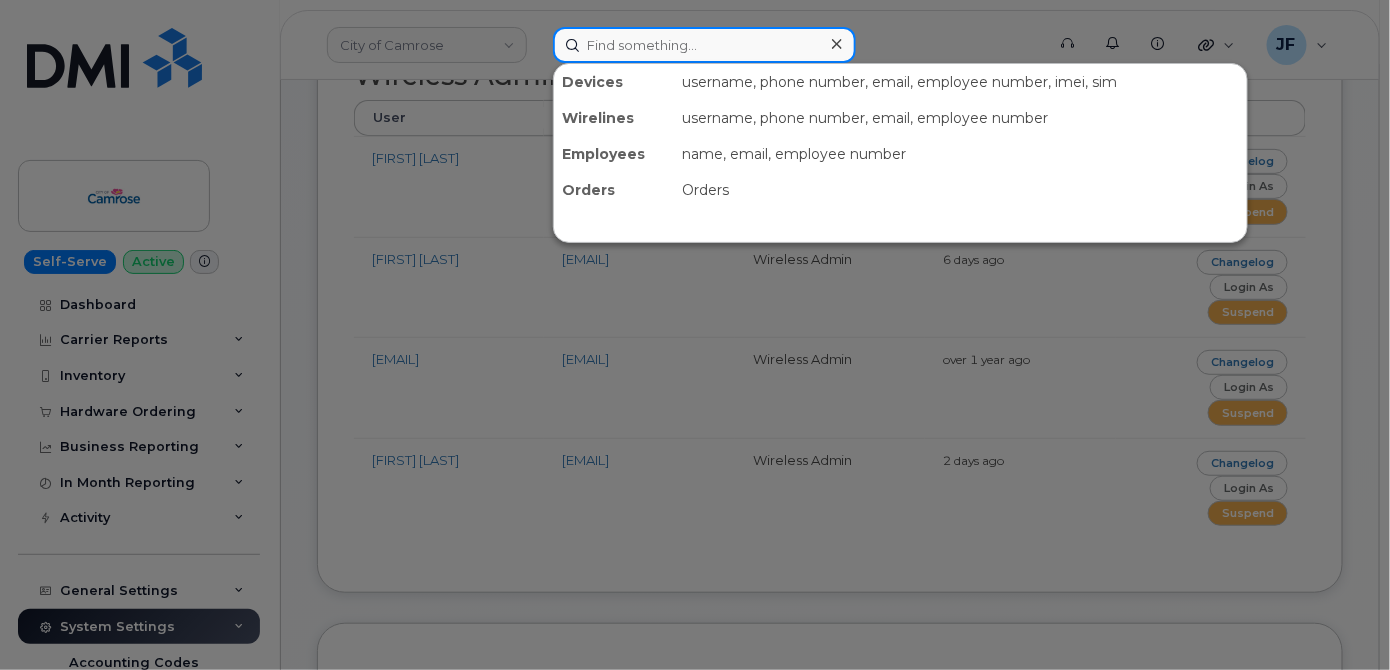 paste on "913-448-0699" 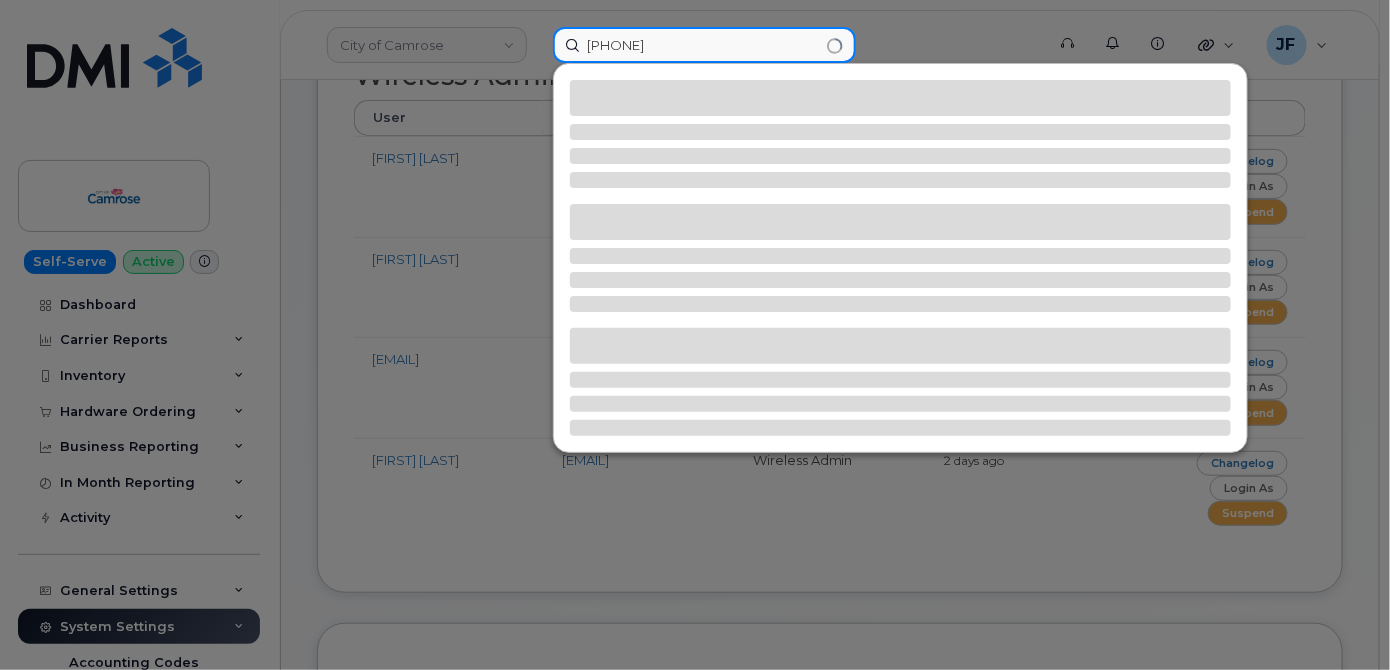 type on "913-448-0699" 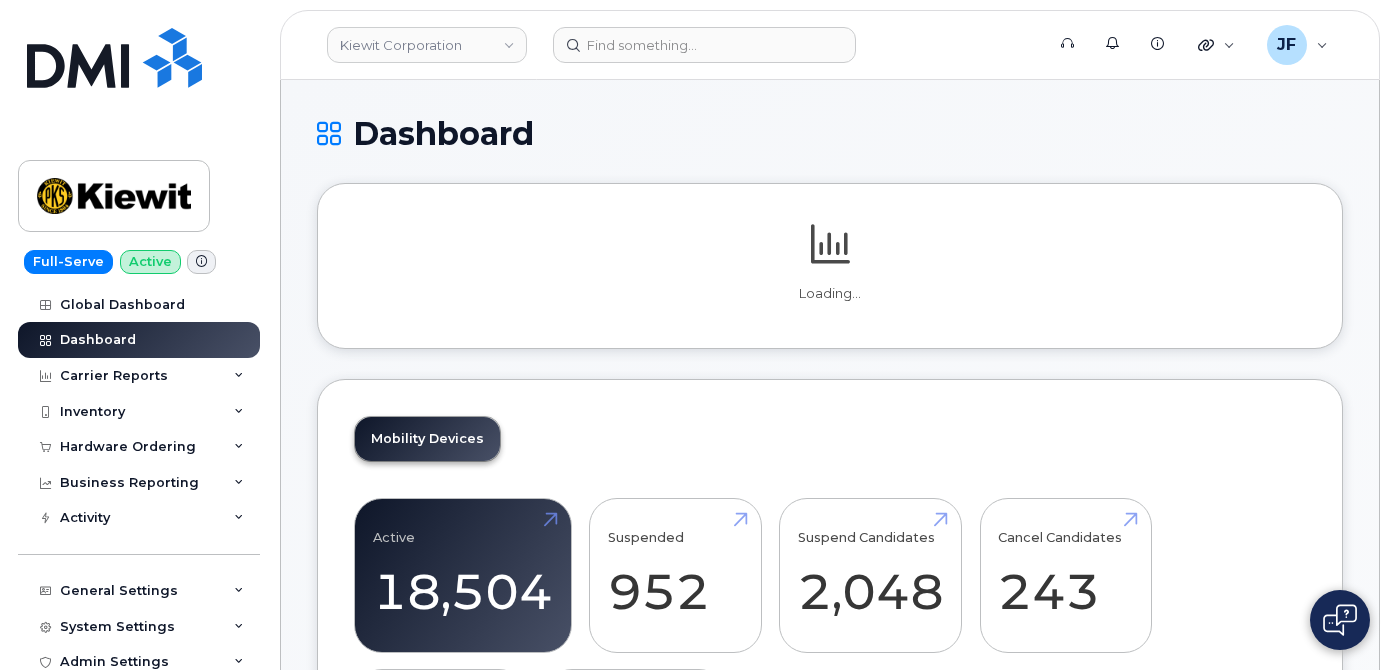 scroll, scrollTop: 0, scrollLeft: 0, axis: both 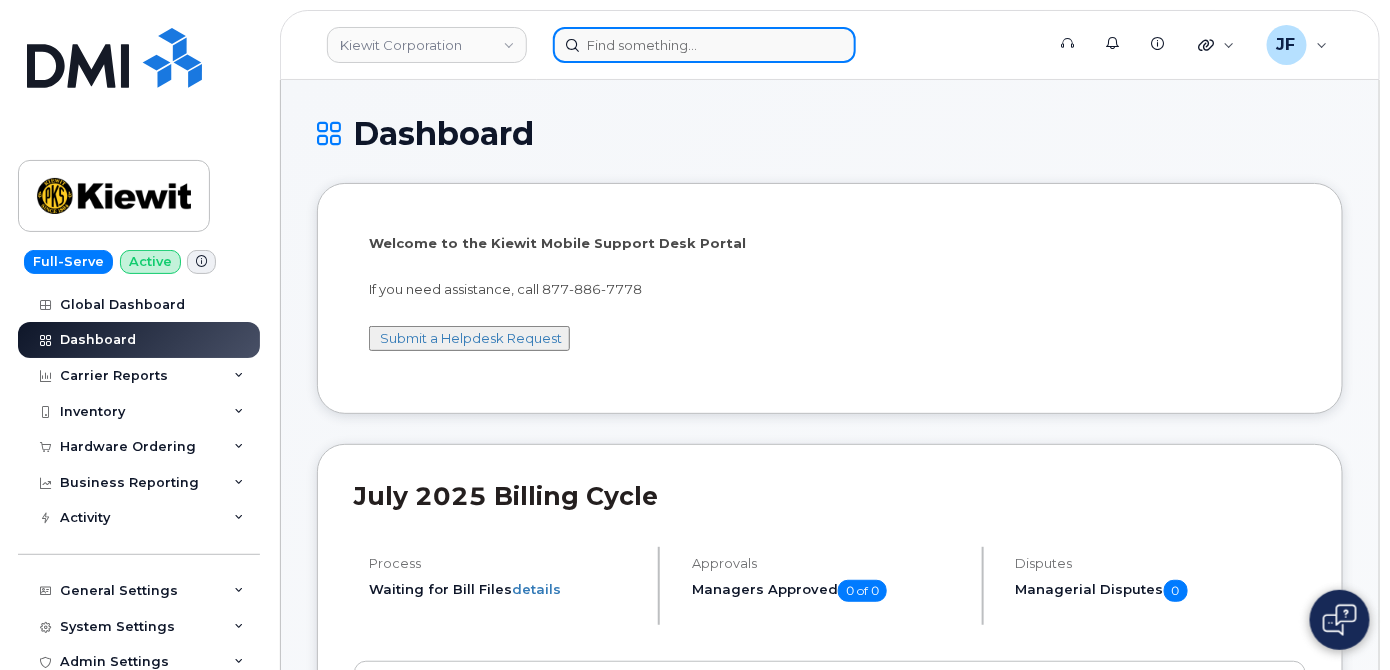 click at bounding box center (704, 45) 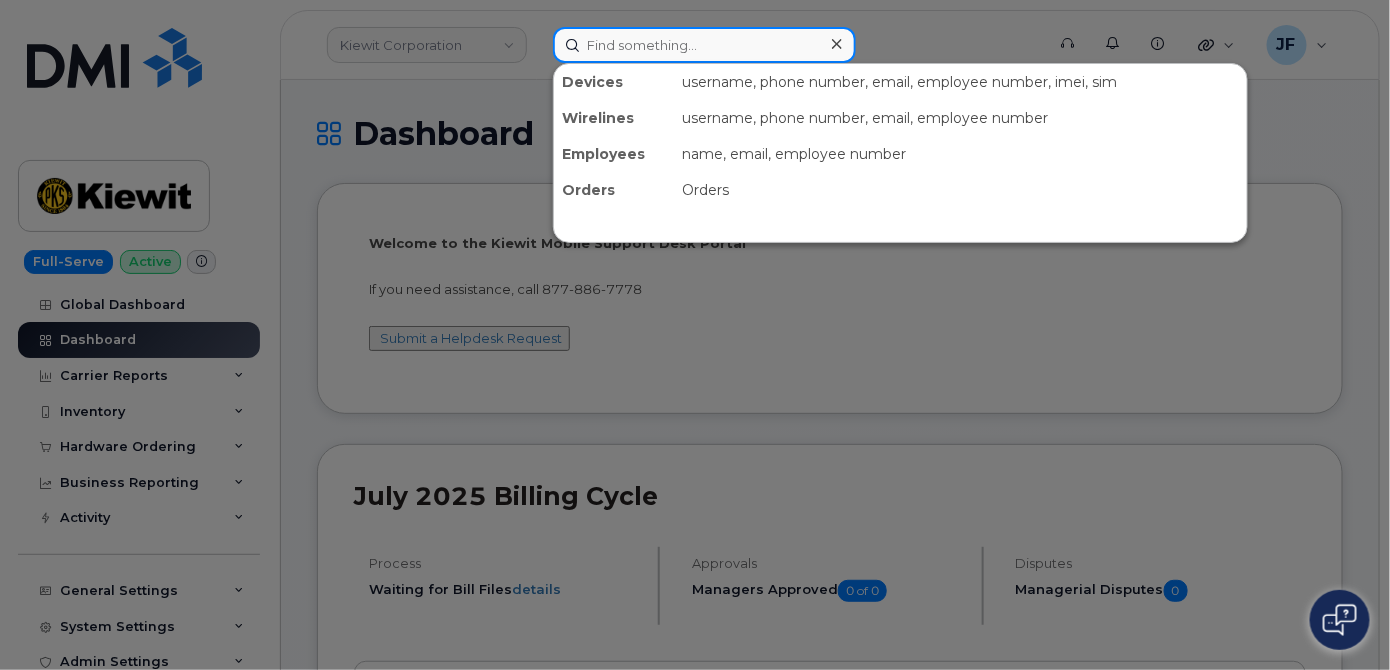 paste on "913-448-0699" 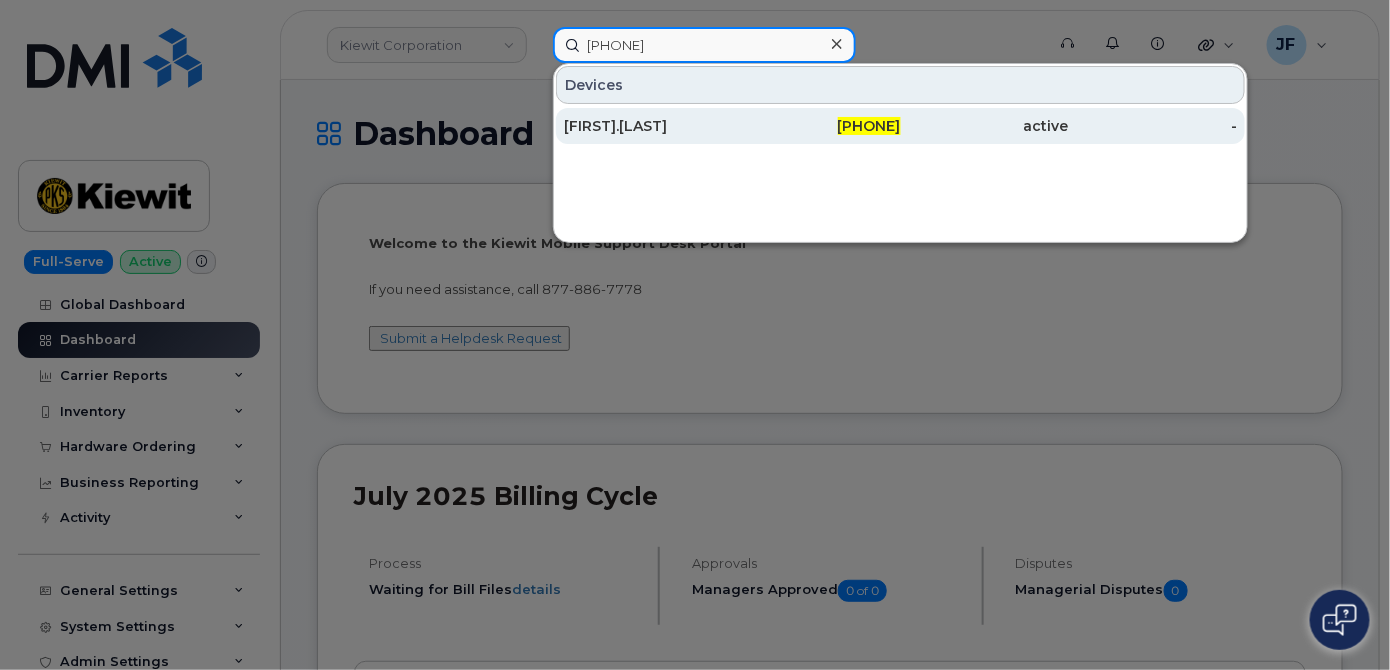 type on "913-448-0699" 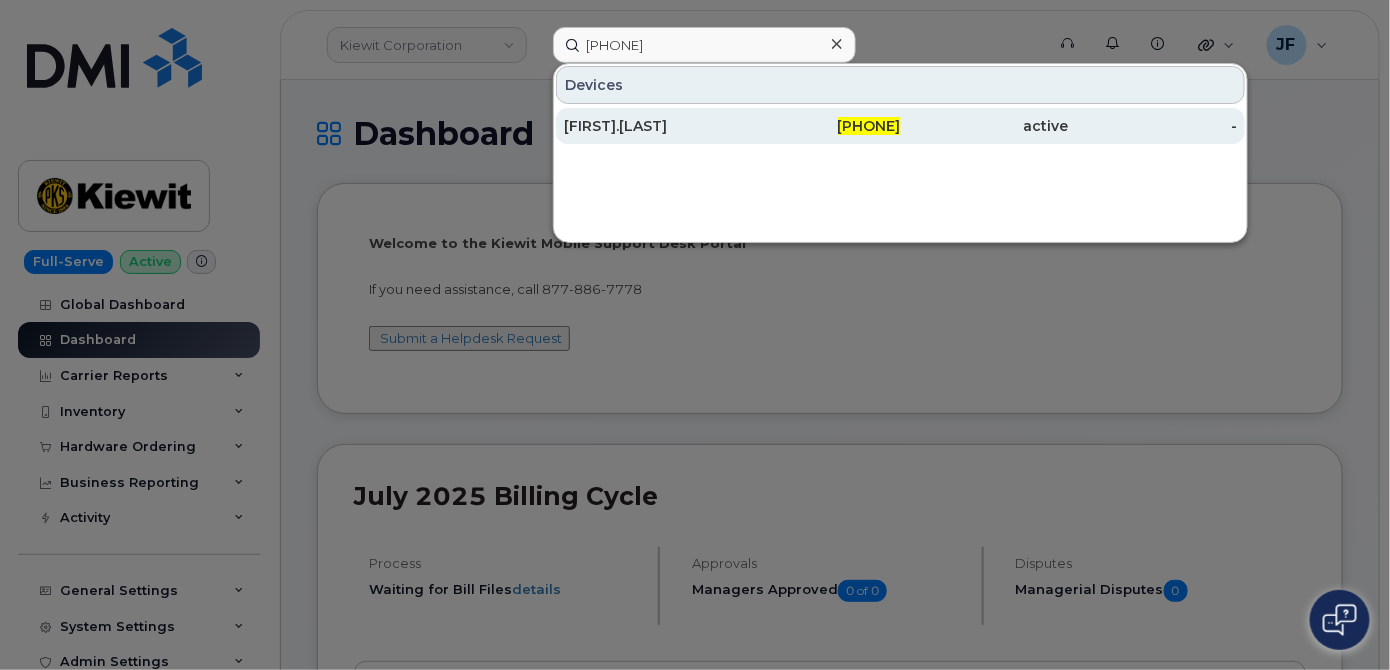 click on "Patrick.Reilly" at bounding box center [648, 126] 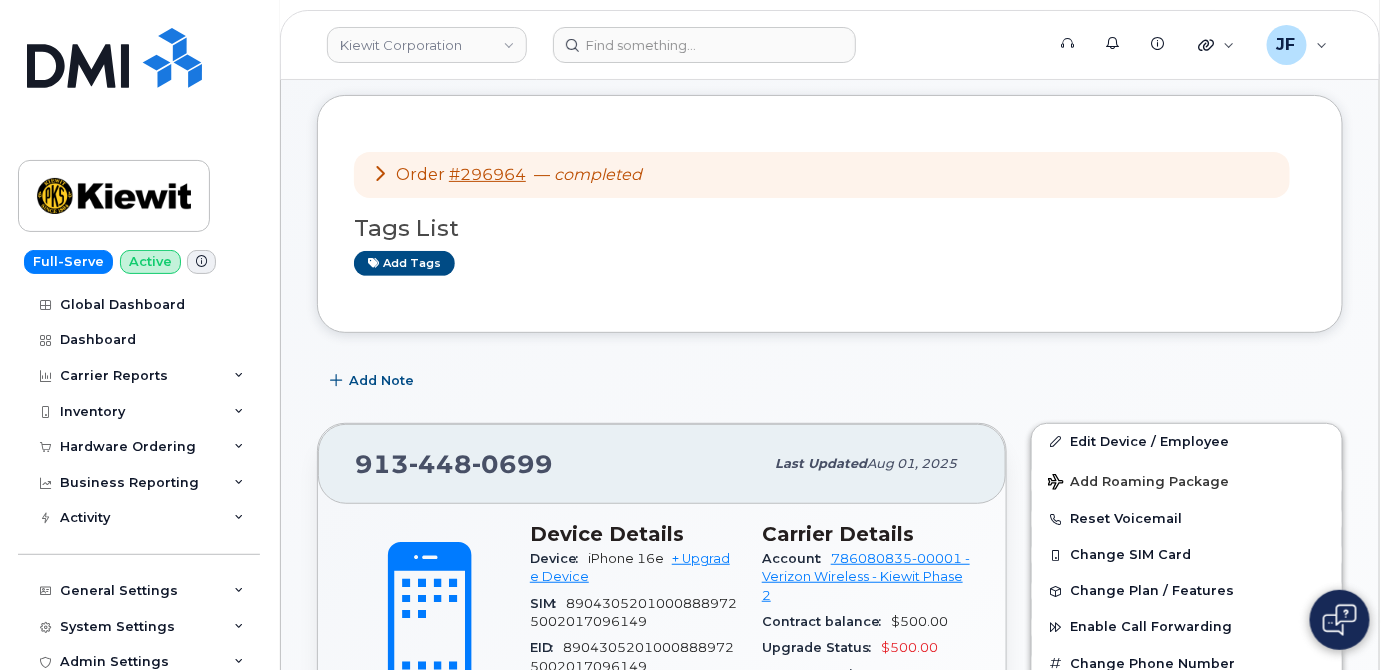 scroll, scrollTop: 272, scrollLeft: 0, axis: vertical 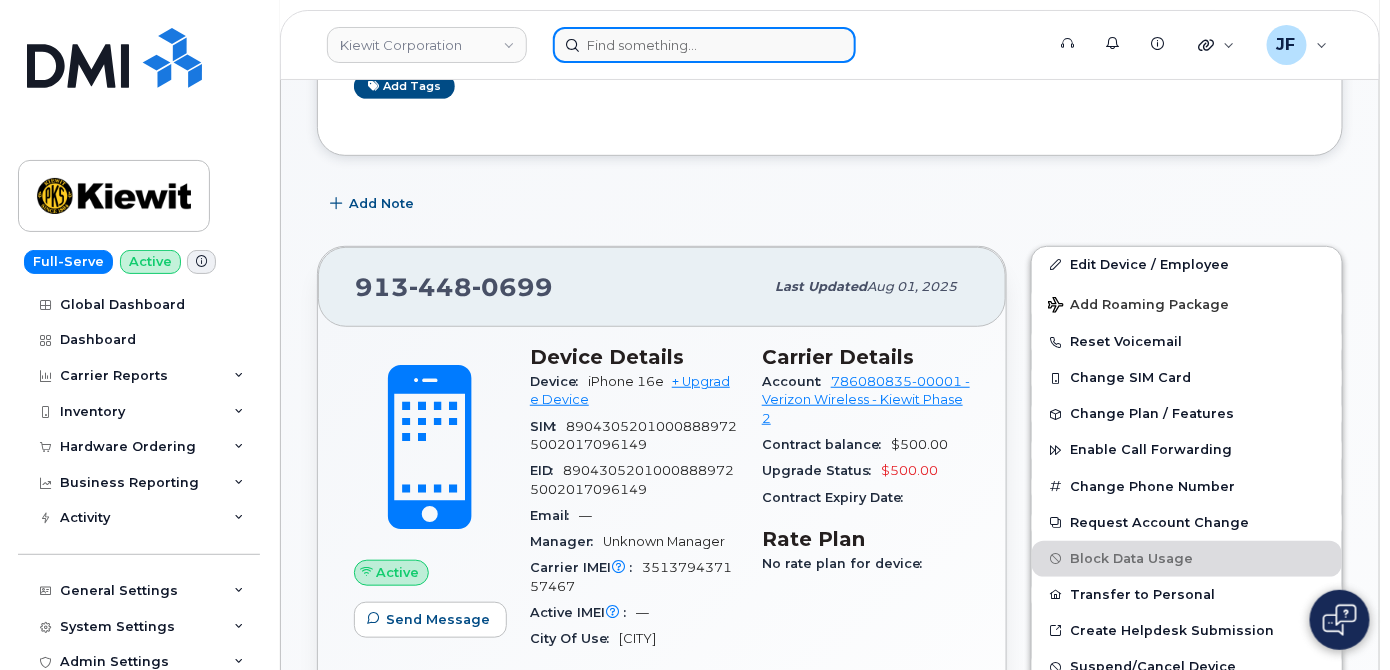 click at bounding box center (704, 45) 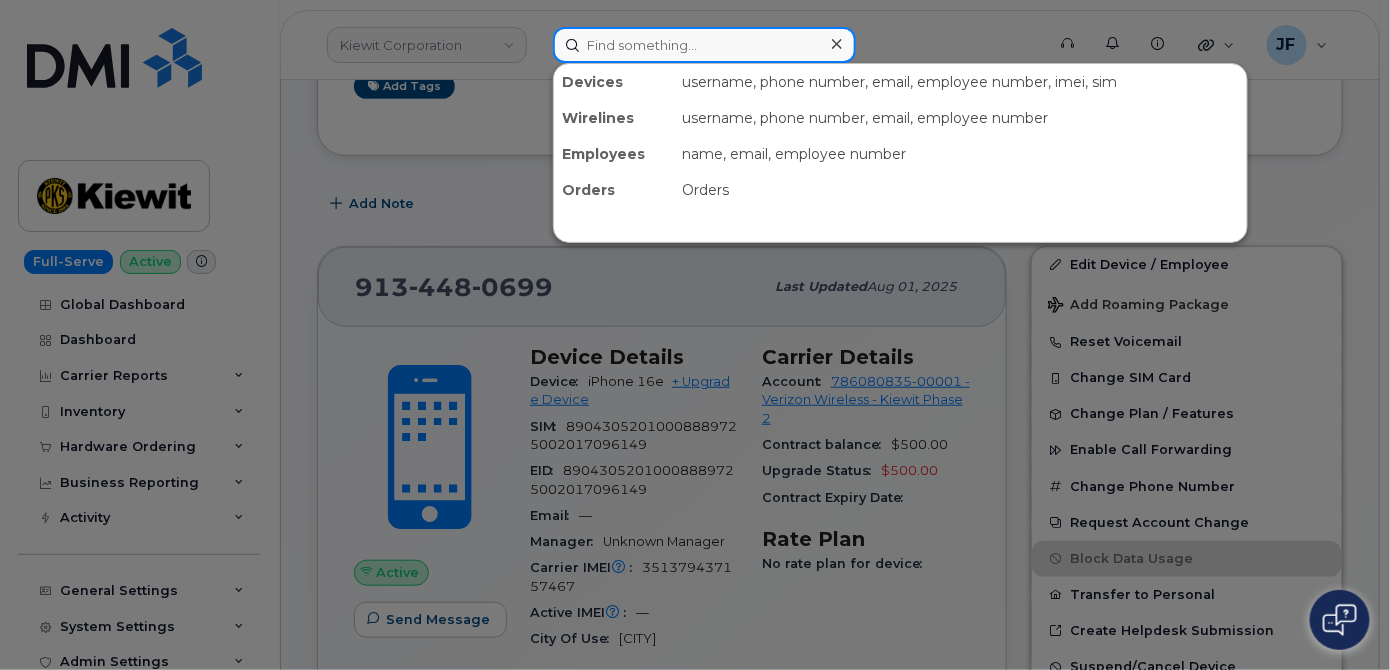 paste on "[PHONE]" 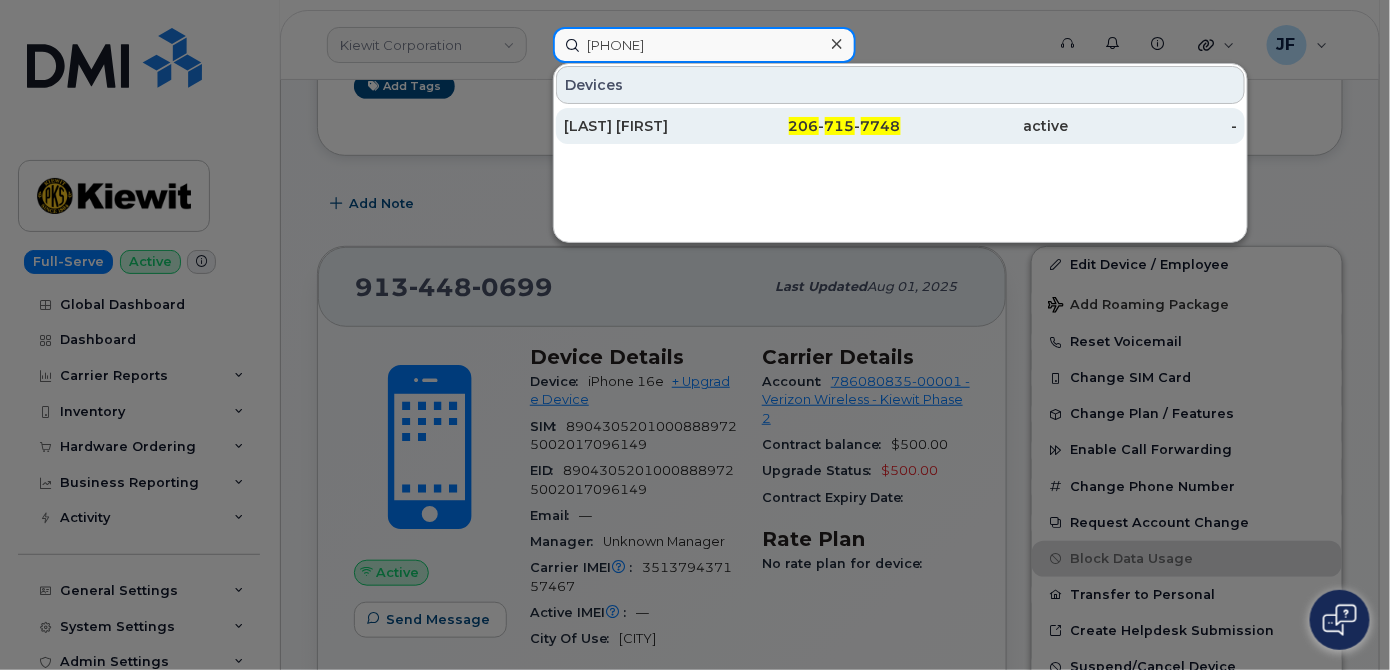 type on "[PHONE]" 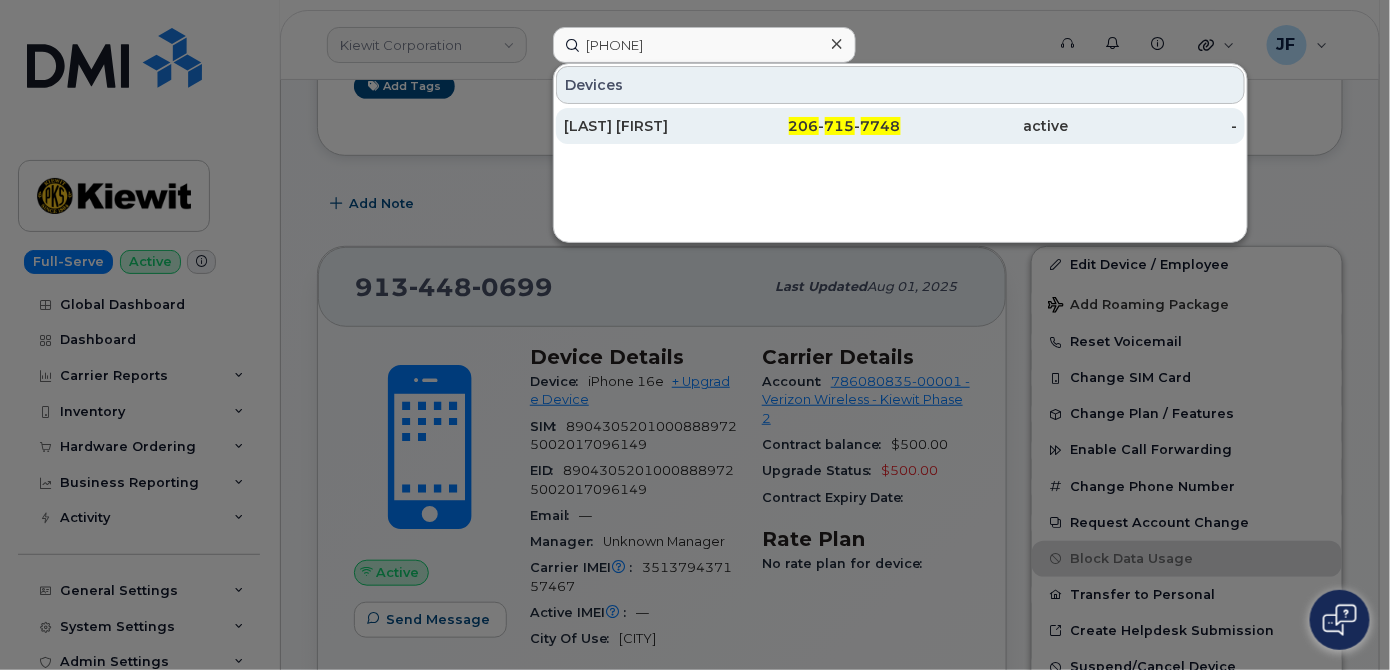 click on "[LAST] [FIRST]" at bounding box center (648, 126) 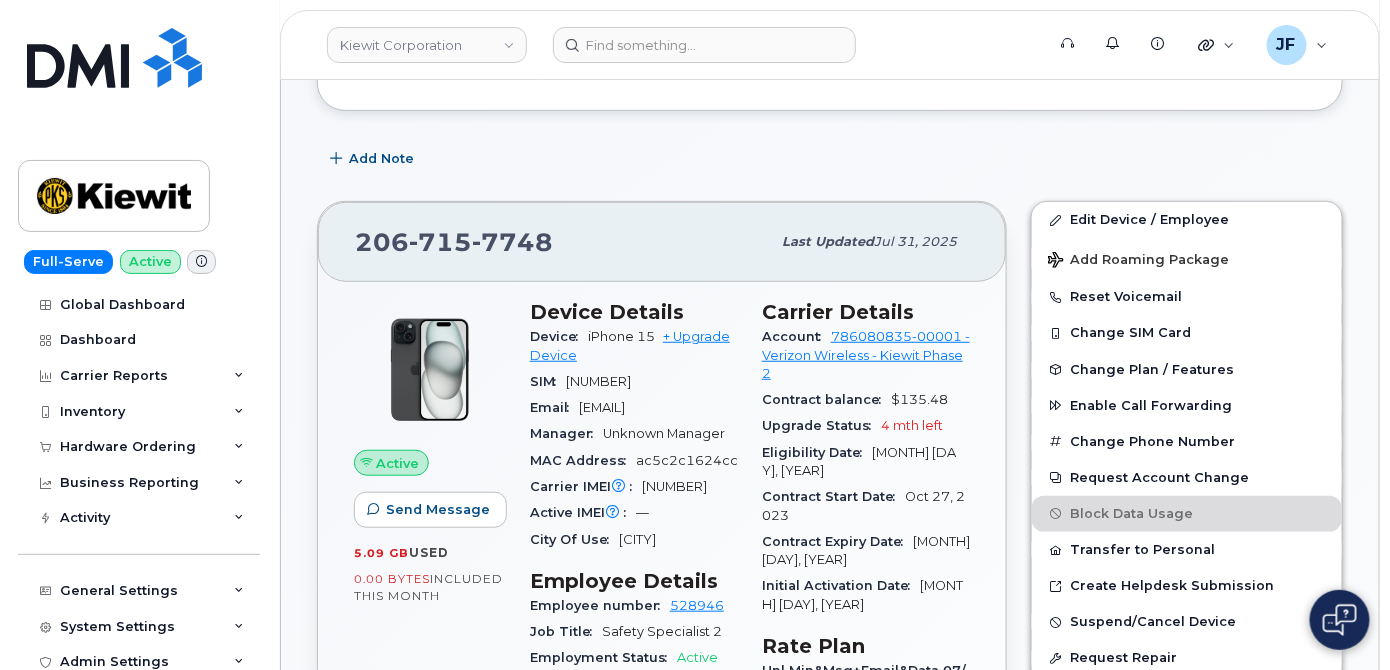 scroll, scrollTop: 272, scrollLeft: 0, axis: vertical 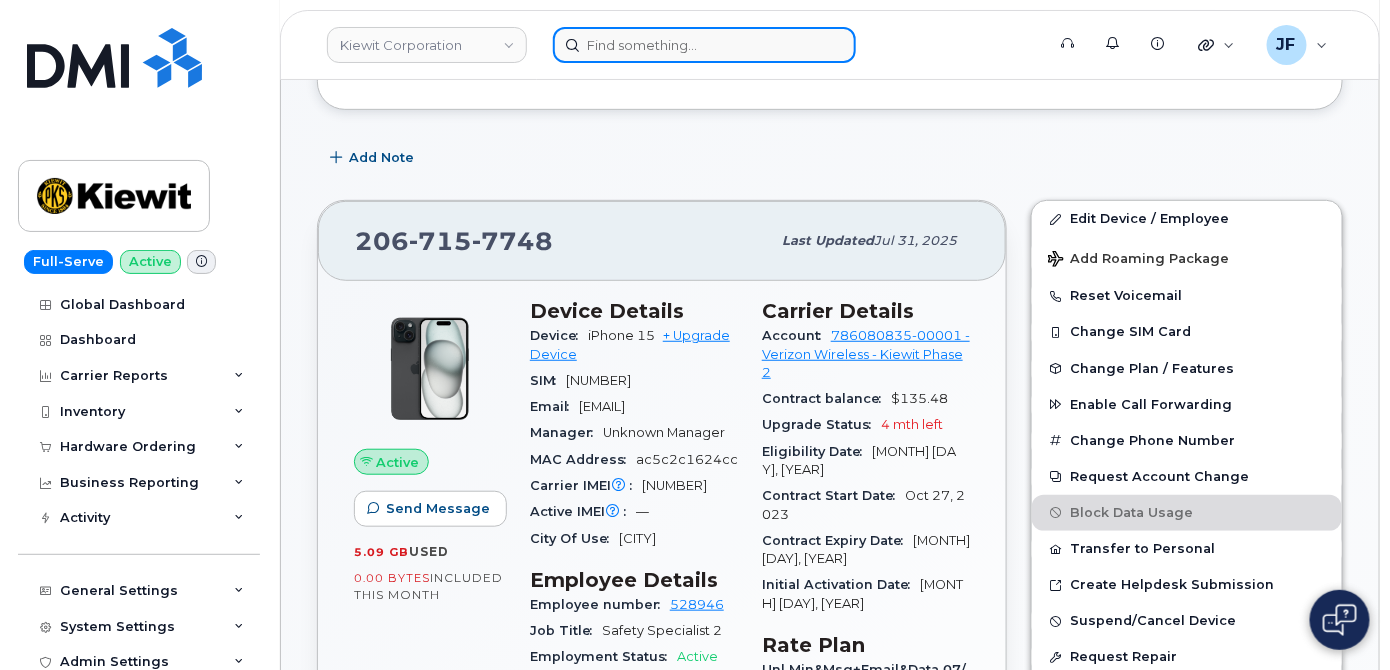 click at bounding box center (704, 45) 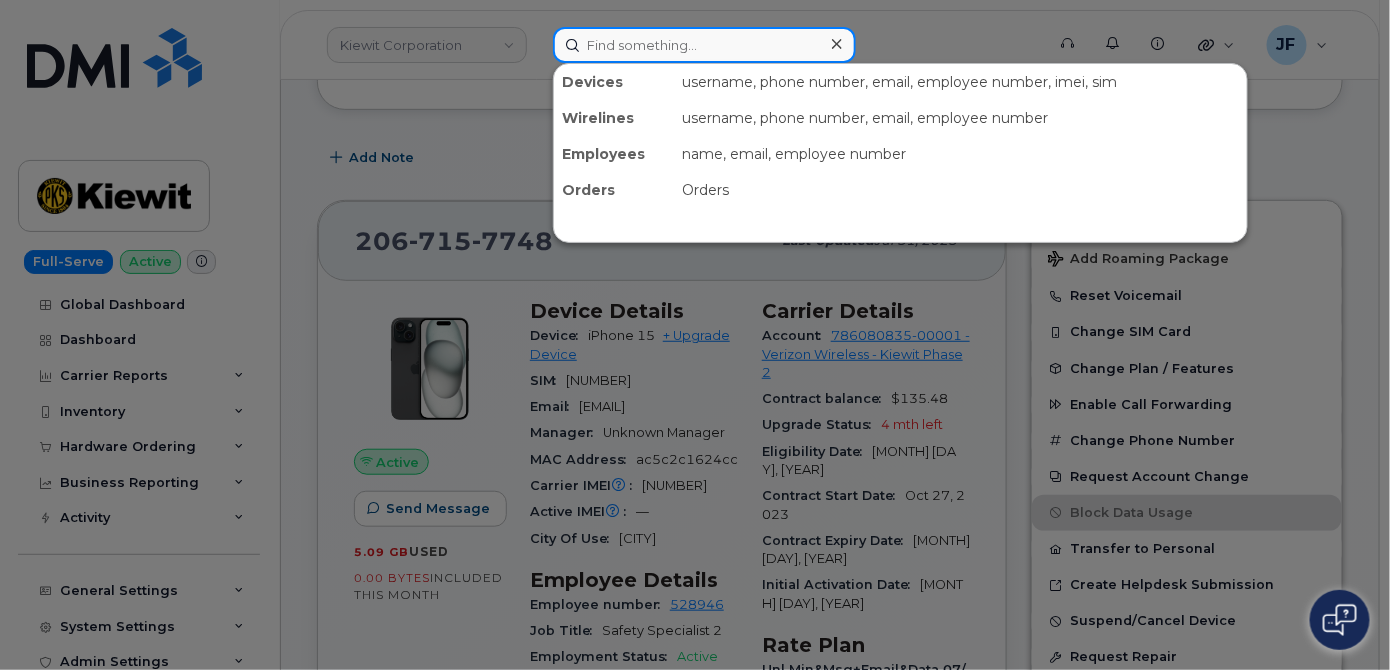 paste on "[PHONE]" 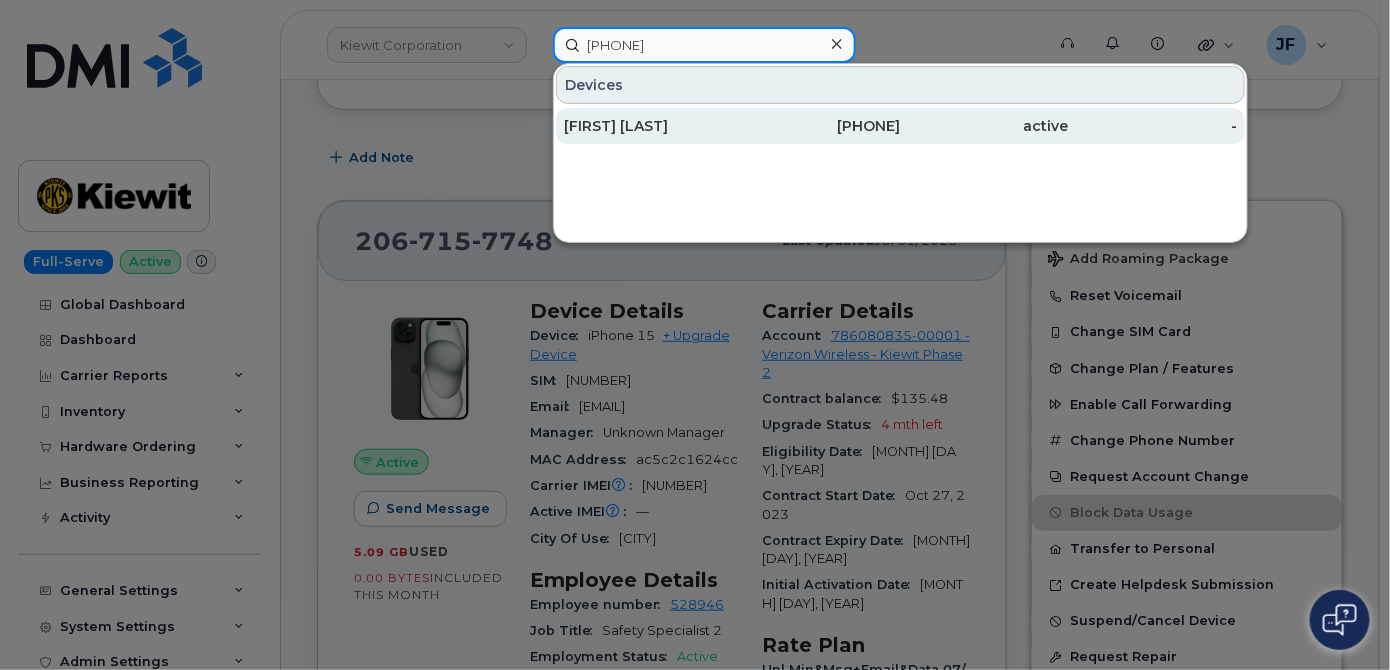 type on "[PHONE]" 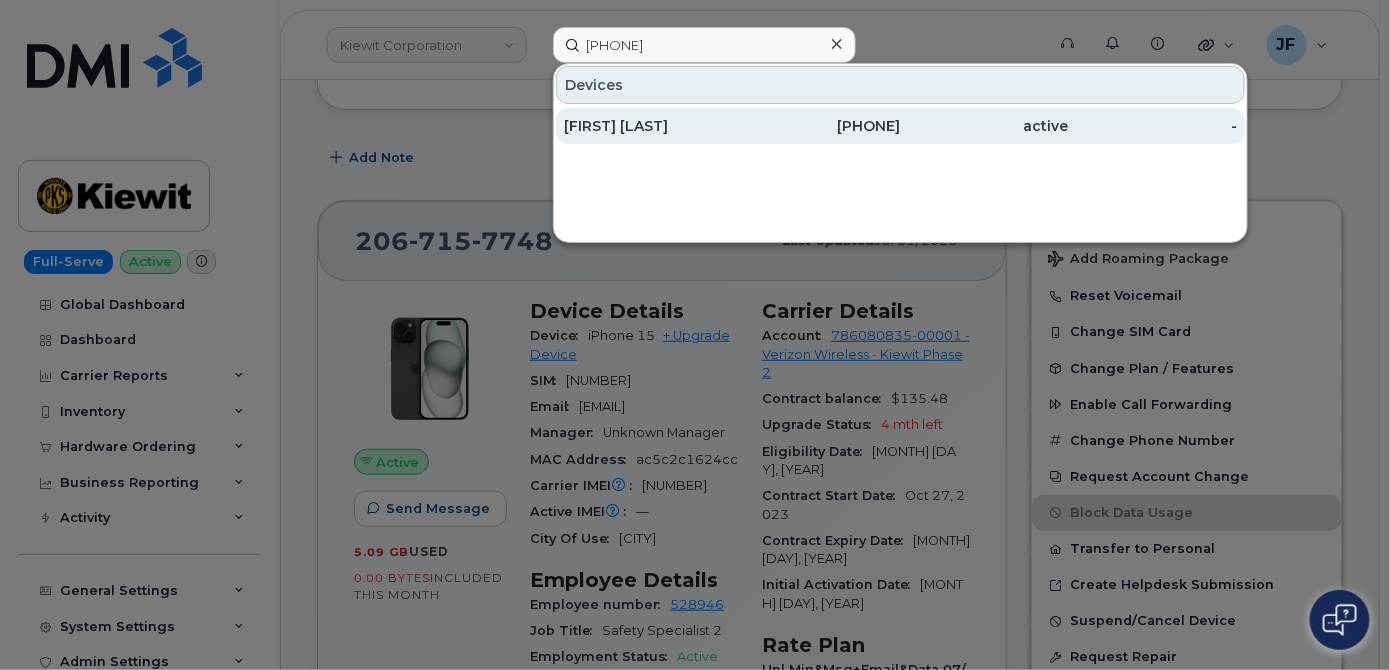 click on "[FIRST] [LAST]" at bounding box center [648, 126] 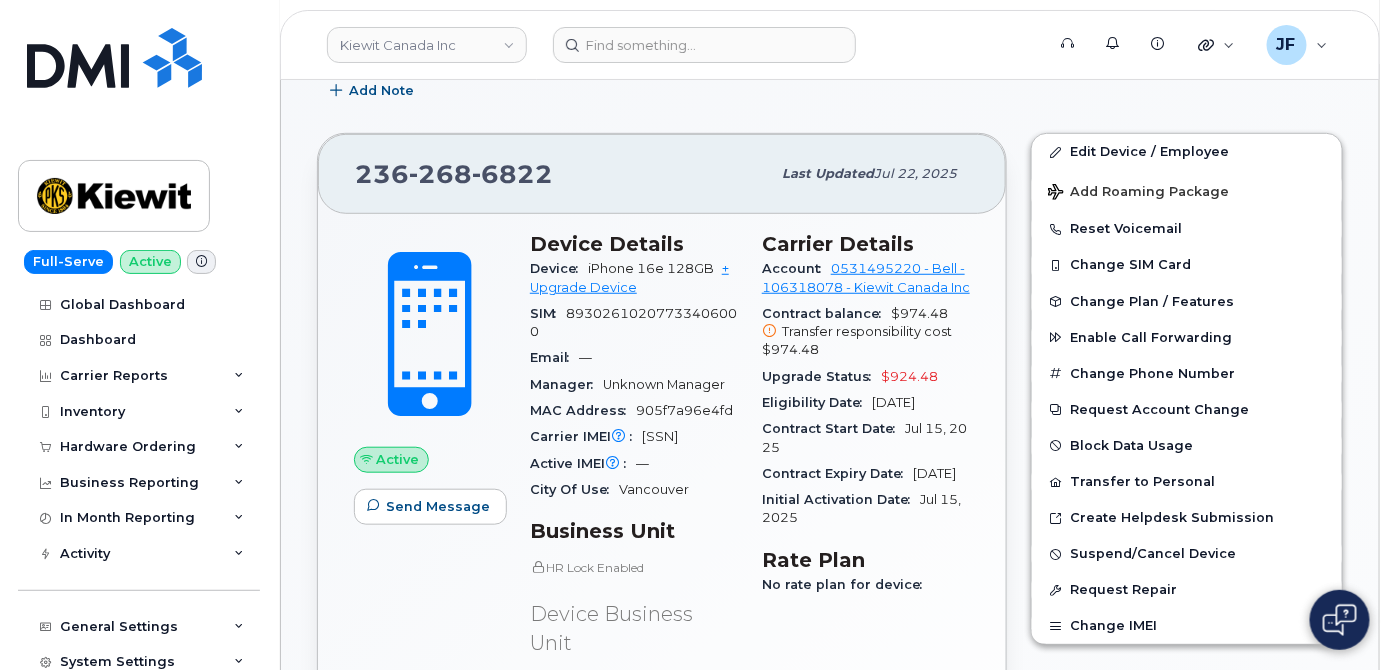 scroll, scrollTop: 636, scrollLeft: 0, axis: vertical 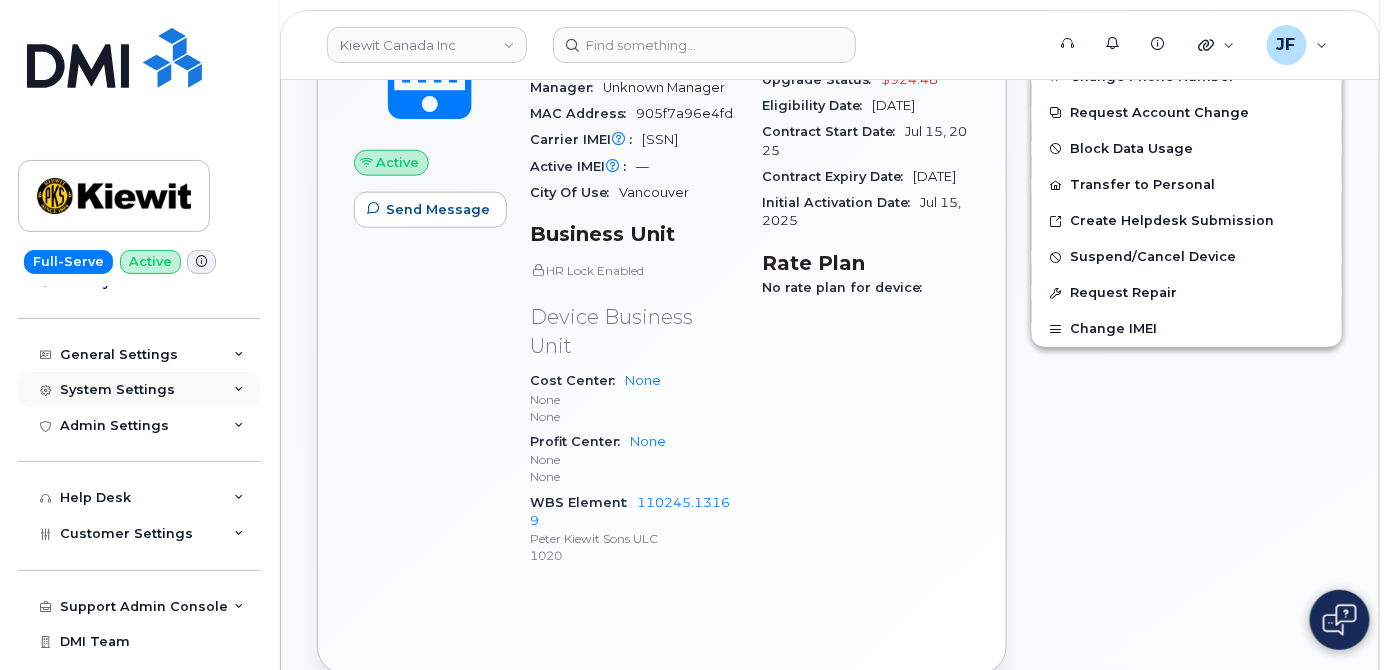click on "System Settings" at bounding box center (117, 390) 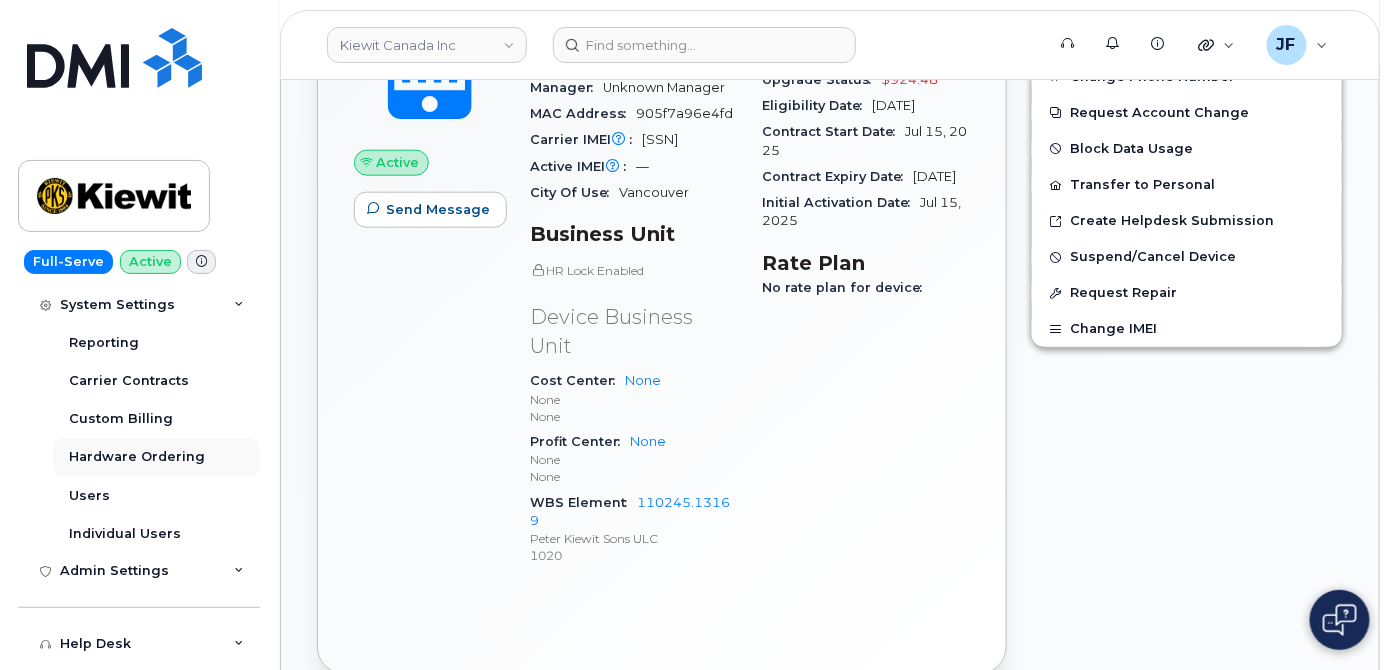 scroll, scrollTop: 545, scrollLeft: 0, axis: vertical 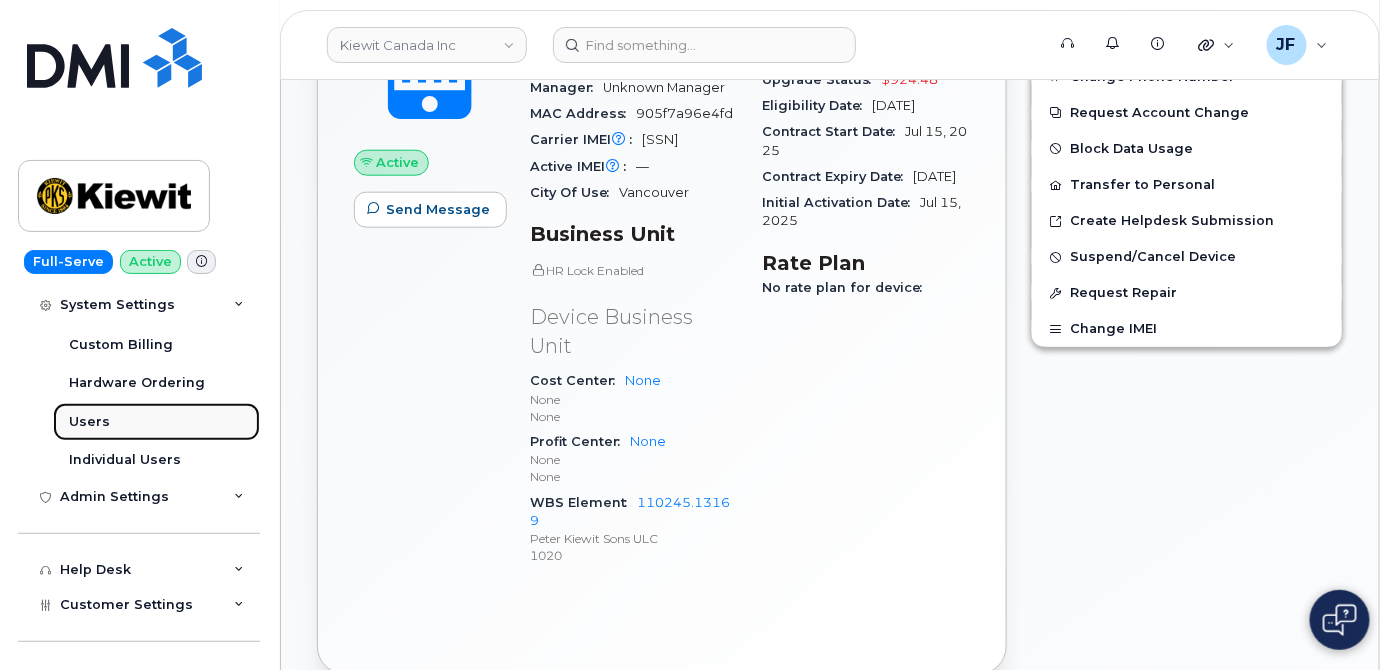 click on "Users" at bounding box center [89, 422] 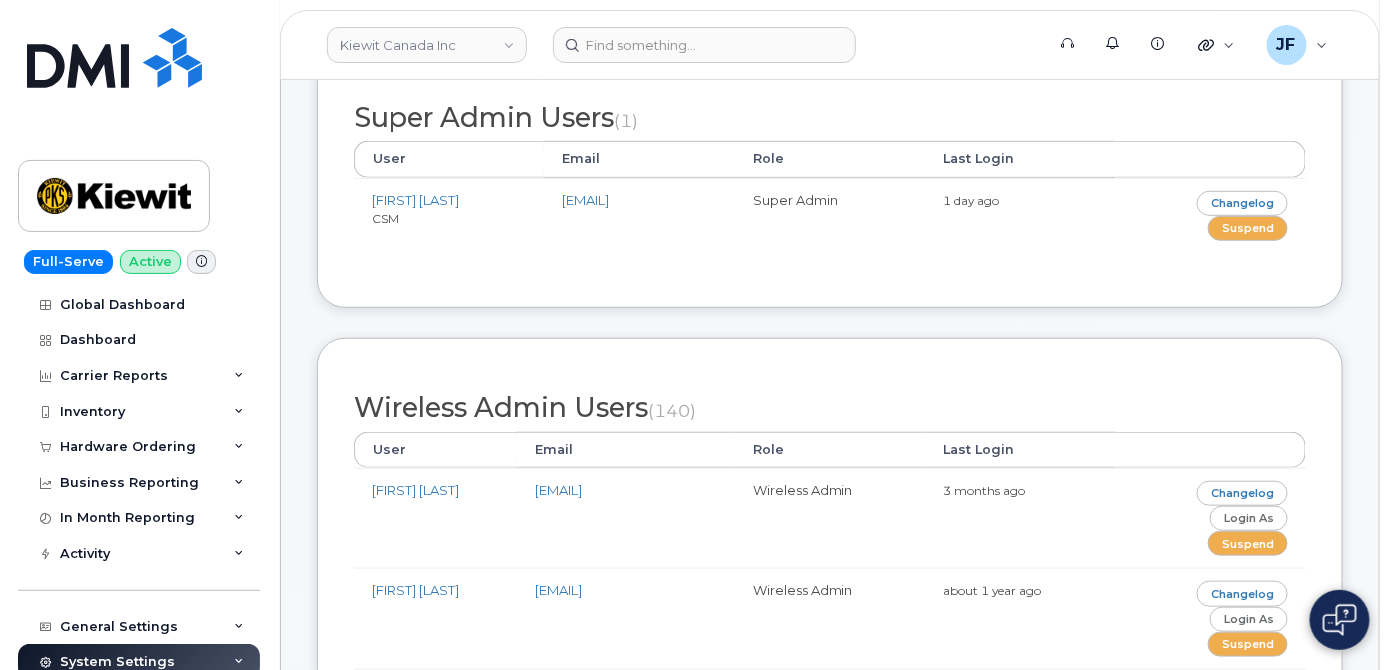 scroll, scrollTop: 363, scrollLeft: 0, axis: vertical 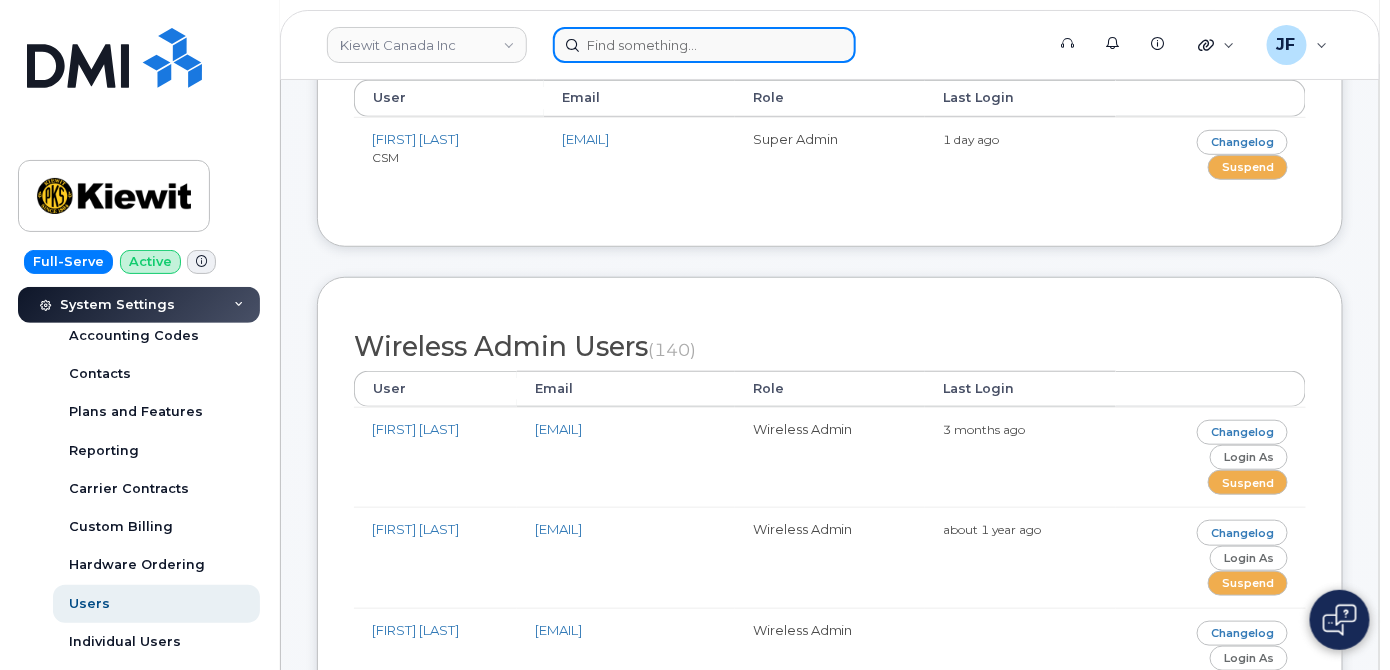 click at bounding box center [704, 45] 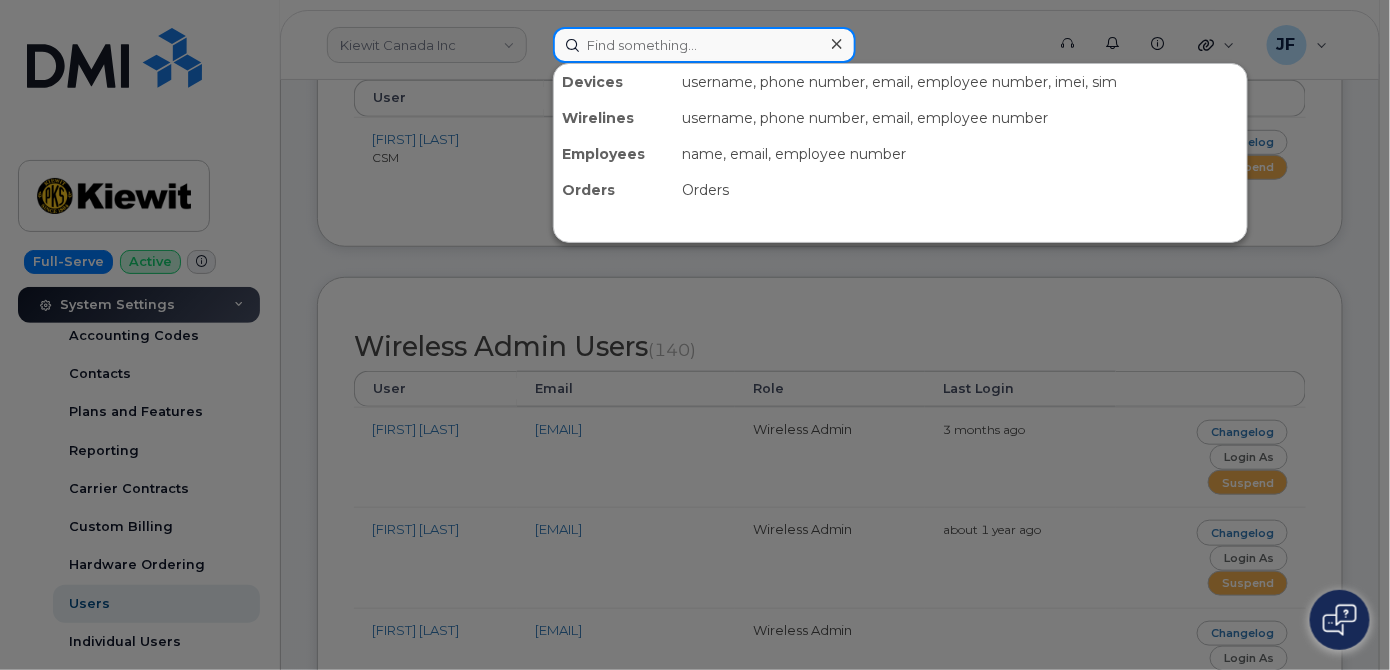 paste on "236.268.6822" 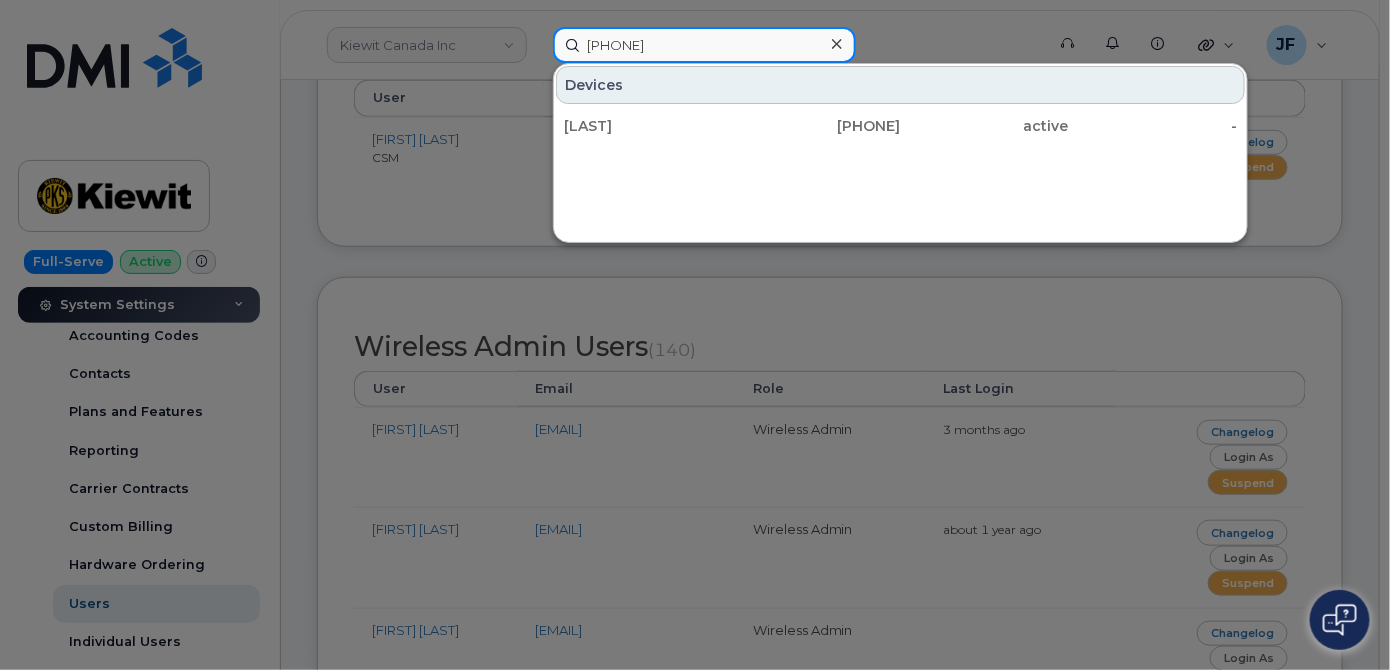 type on "236.268.6822" 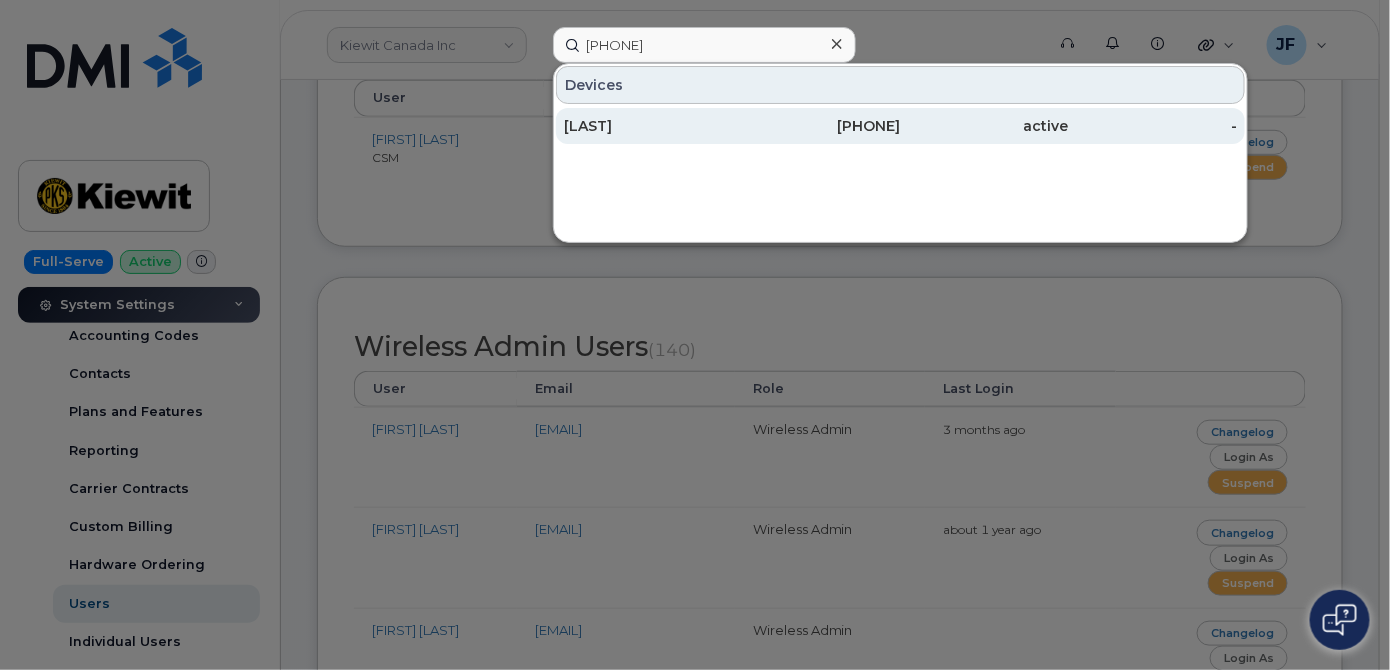 click on "Yalda Sedghi" at bounding box center (648, 126) 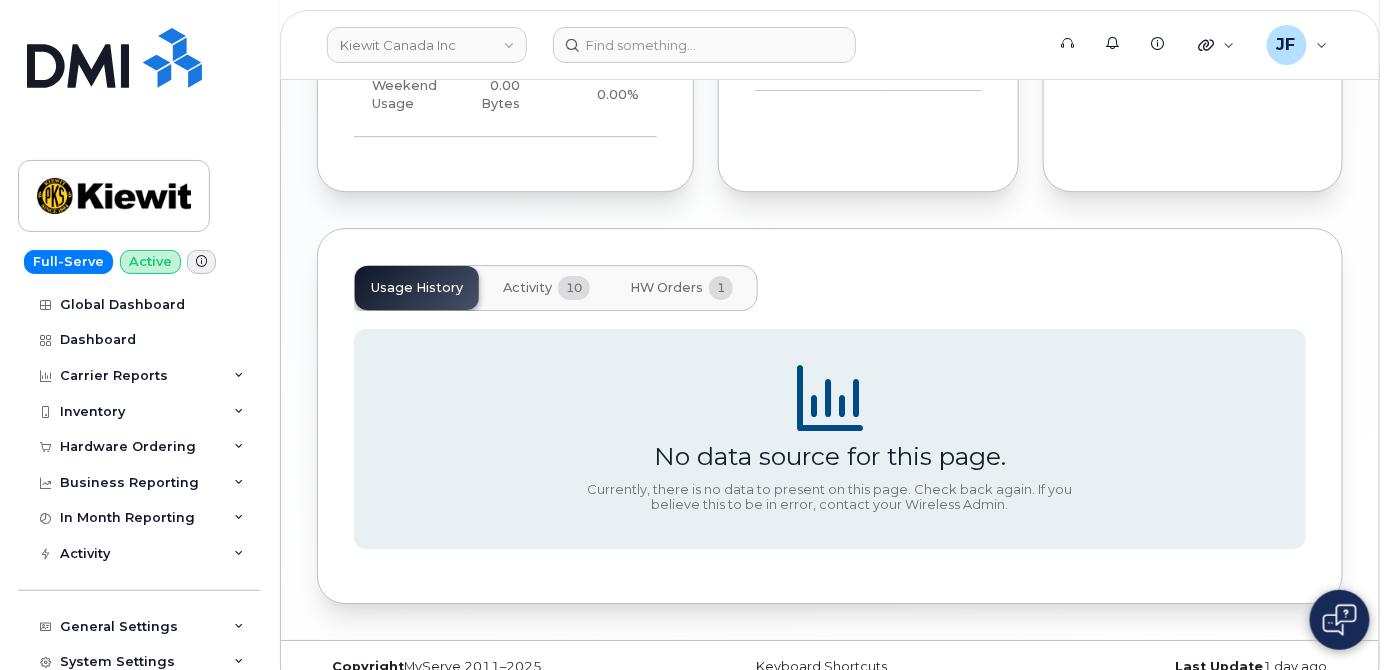 scroll, scrollTop: 2000, scrollLeft: 0, axis: vertical 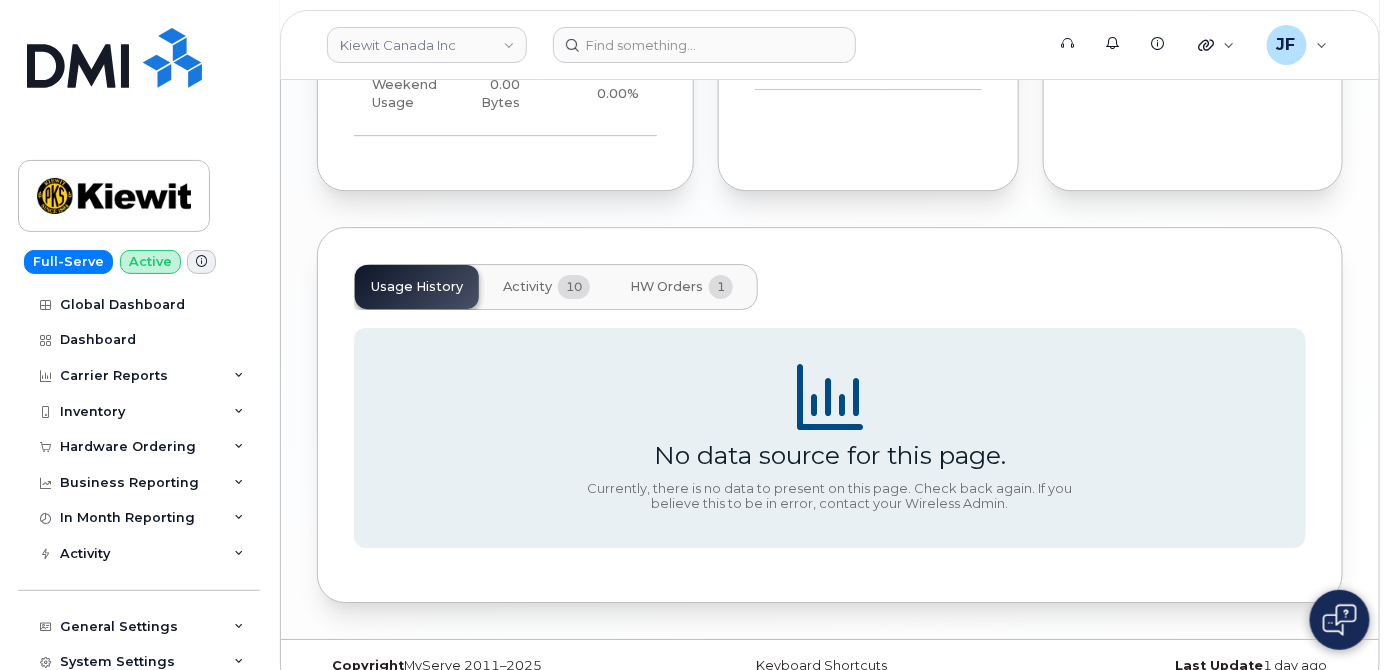 click on "Activity" at bounding box center [527, 287] 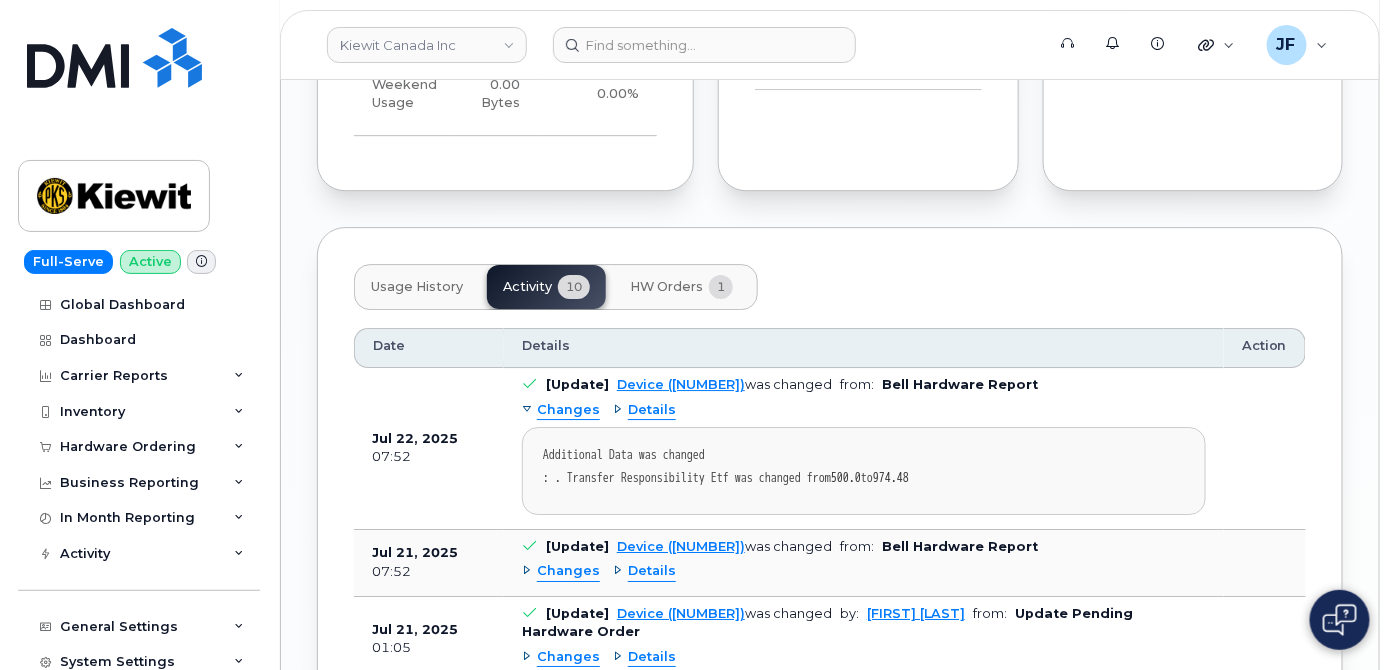 click on "HW Orders" at bounding box center (666, 287) 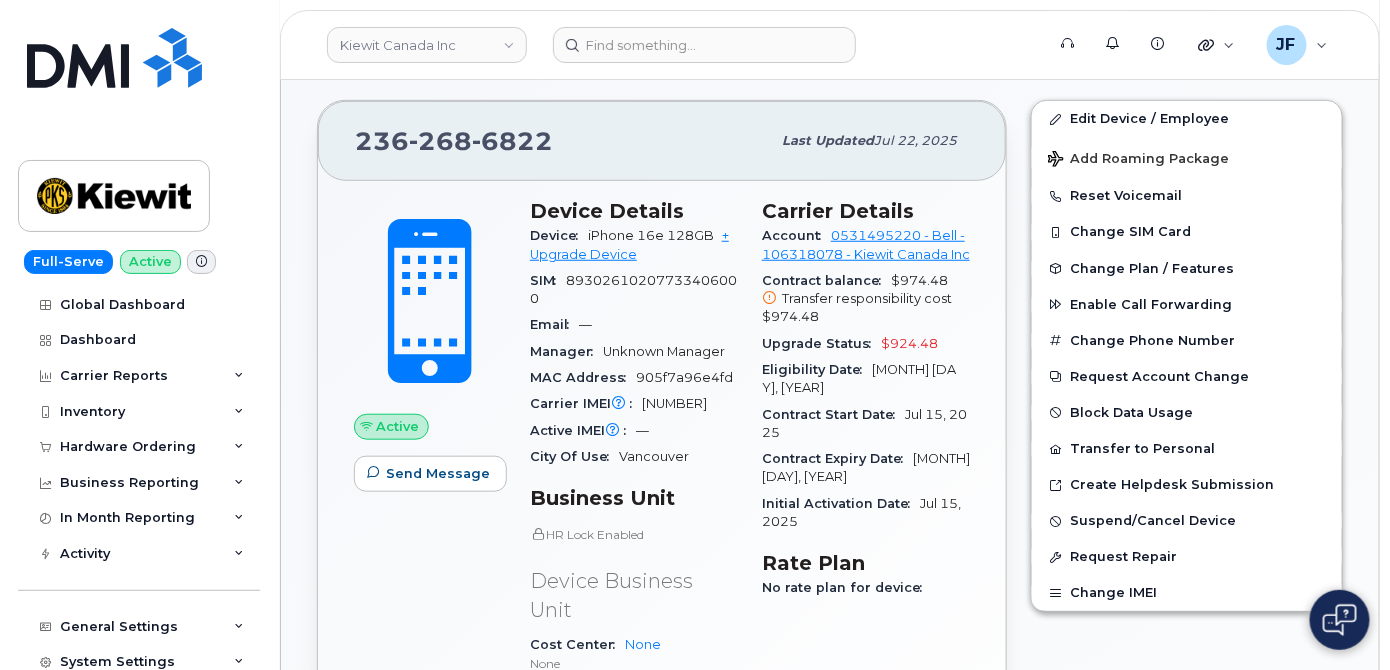 scroll, scrollTop: 363, scrollLeft: 0, axis: vertical 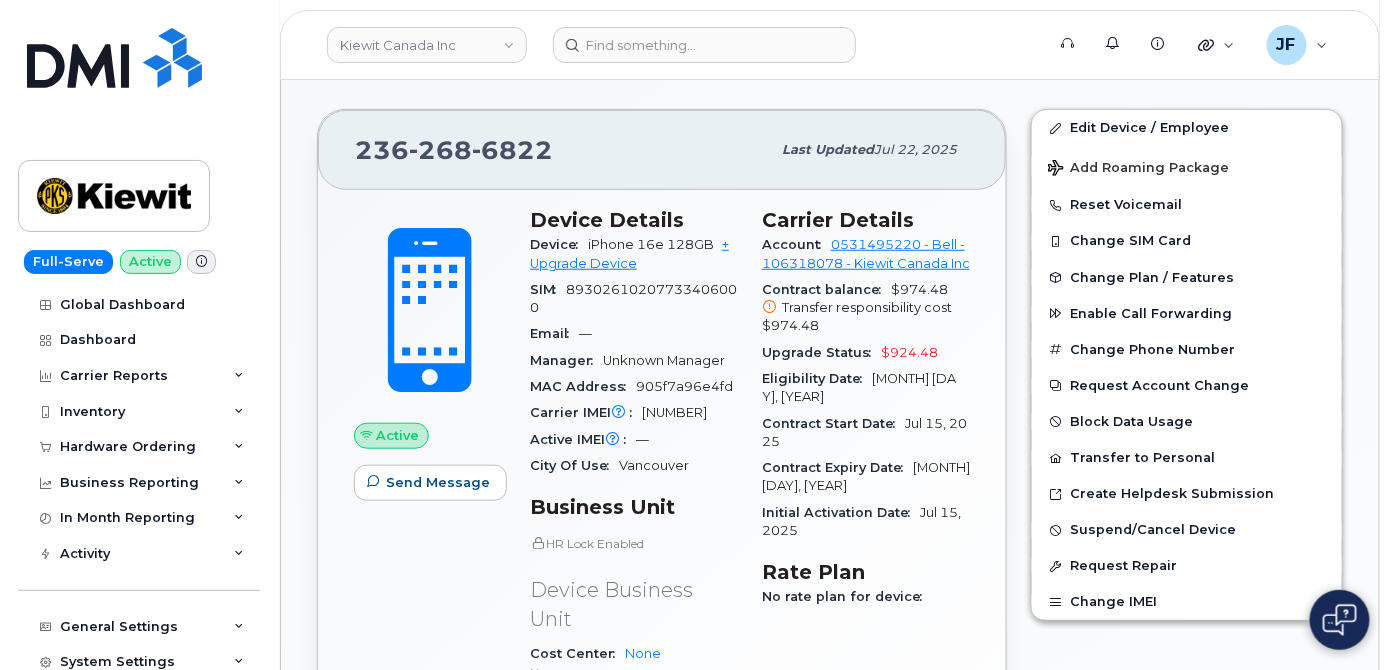type 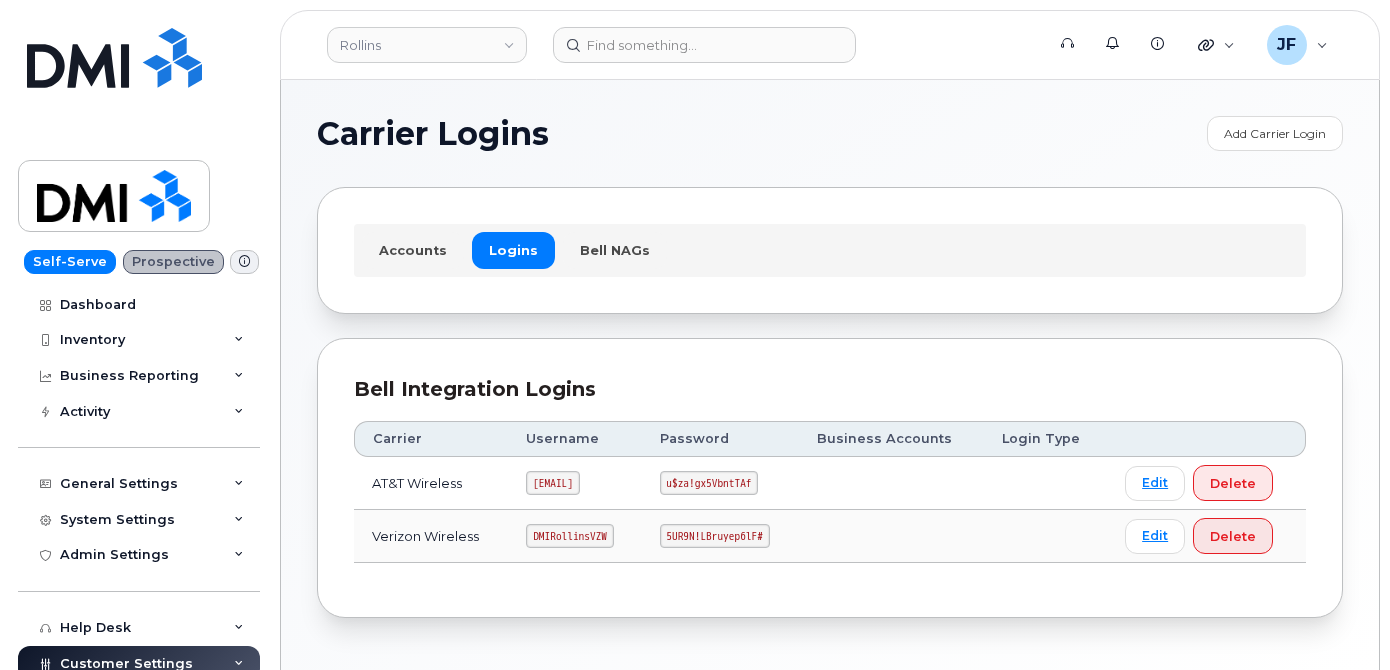 scroll, scrollTop: 0, scrollLeft: 0, axis: both 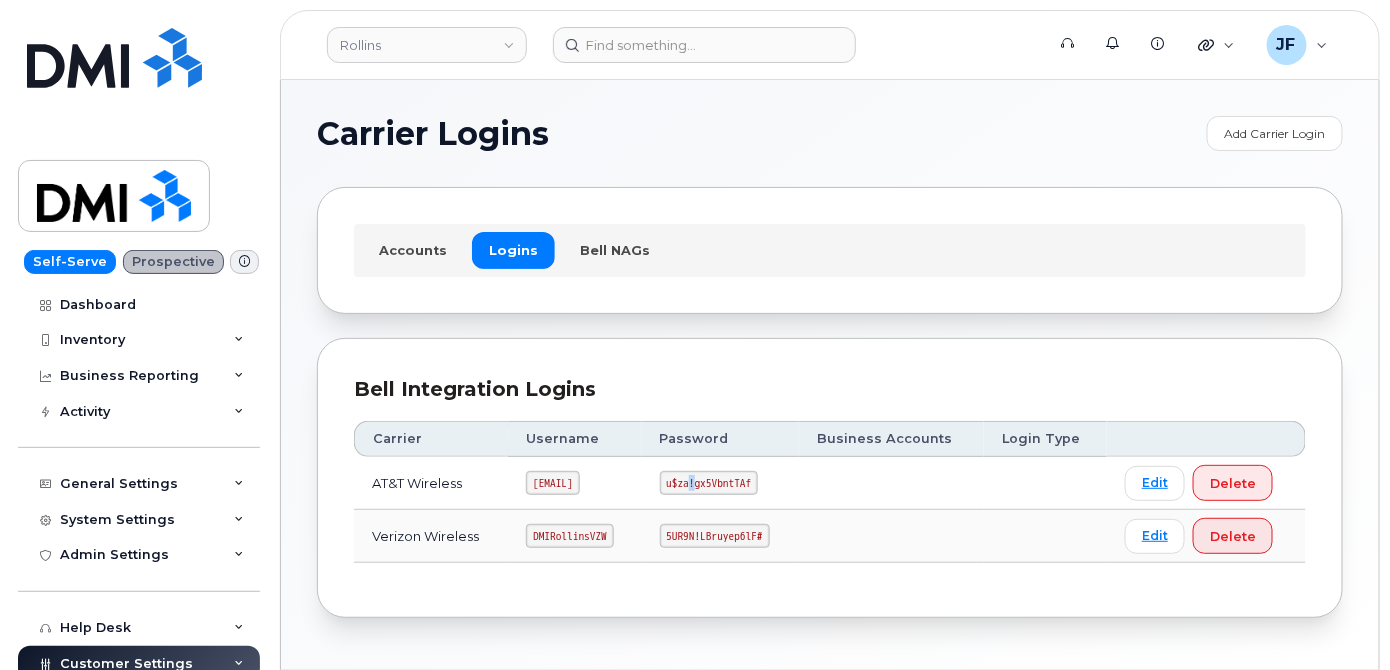 click on "u$za!gx5VbntTAf" 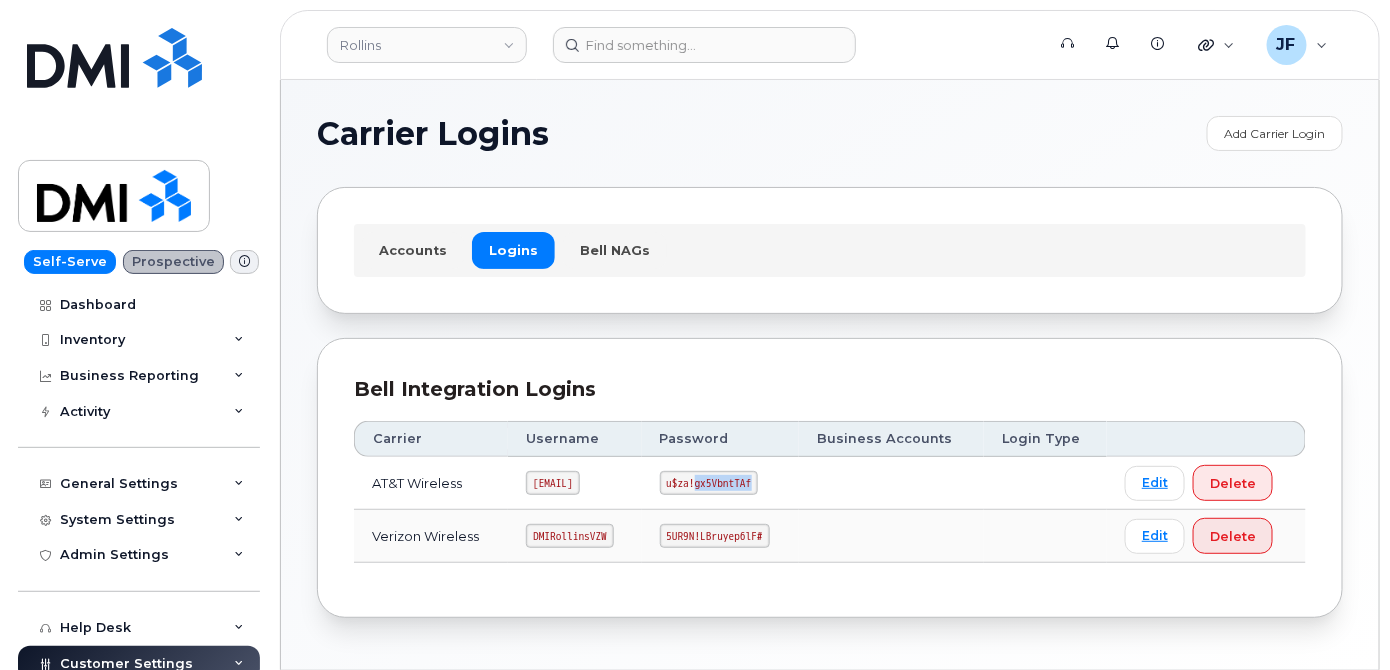 click on "u$za!gx5VbntTAf" 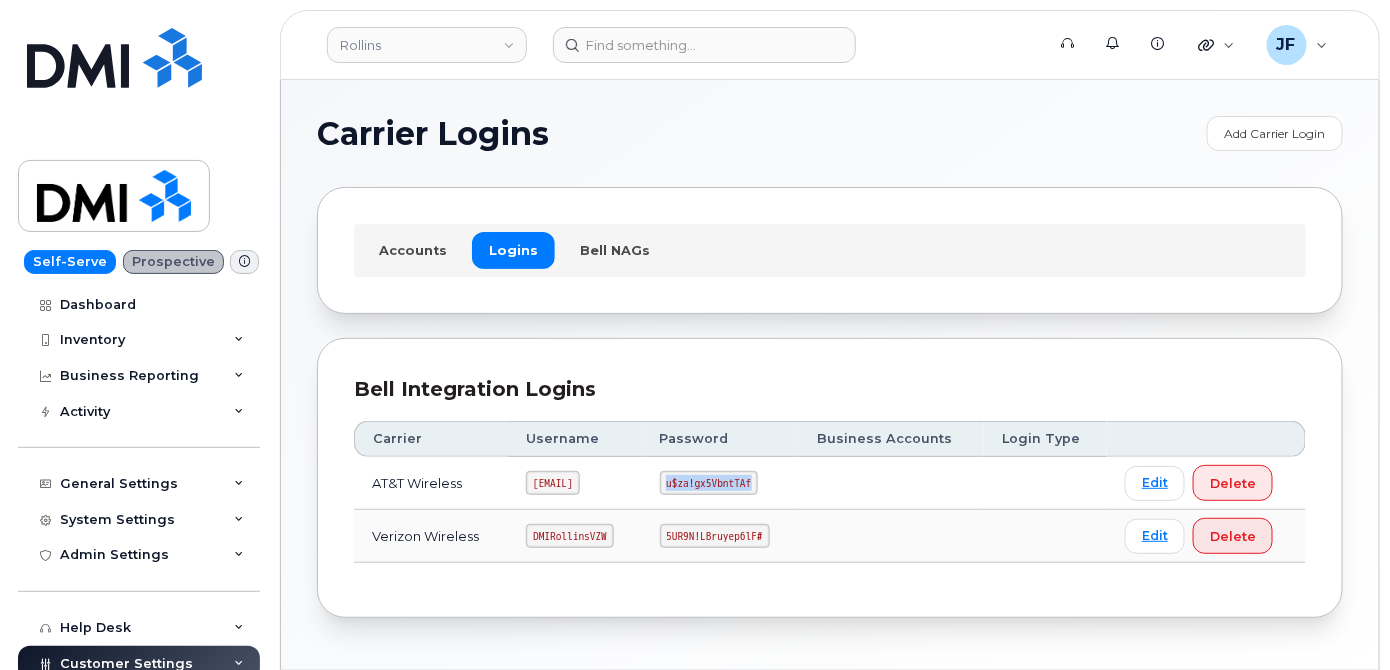 click on "u$za!gx5VbntTAf" 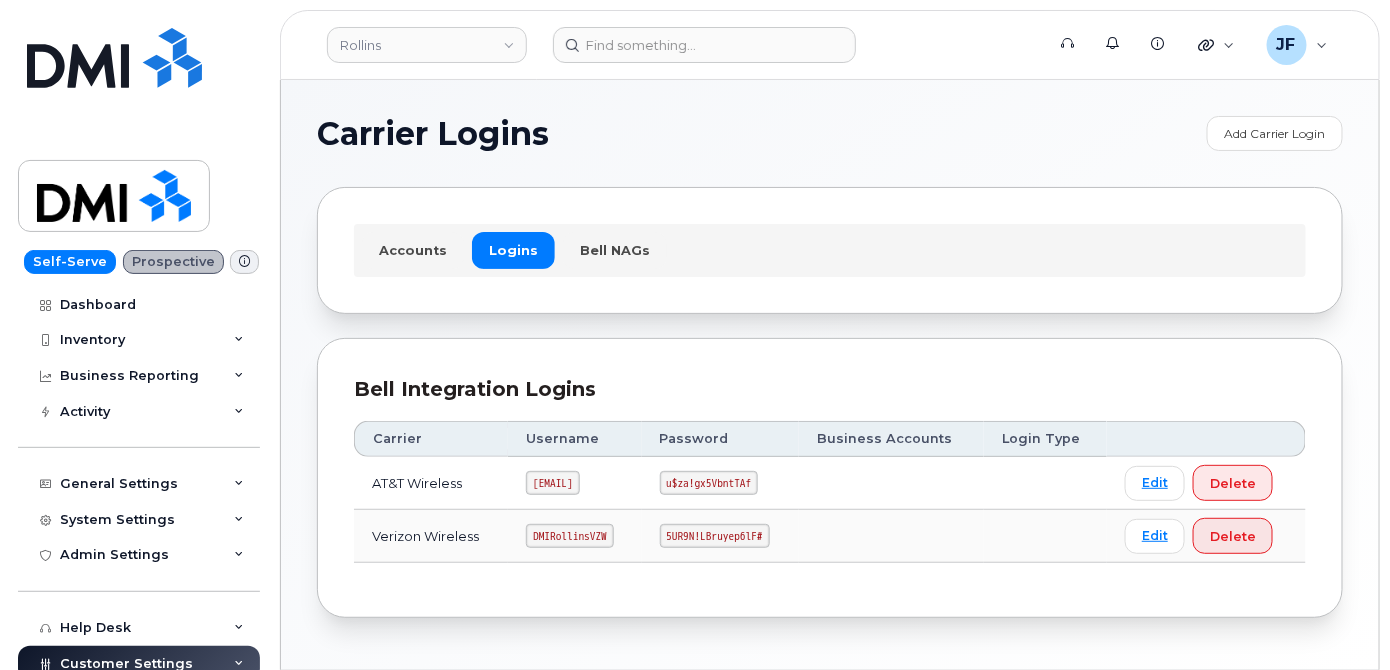 drag, startPoint x: 733, startPoint y: 475, endPoint x: 739, endPoint y: 531, distance: 56.32051 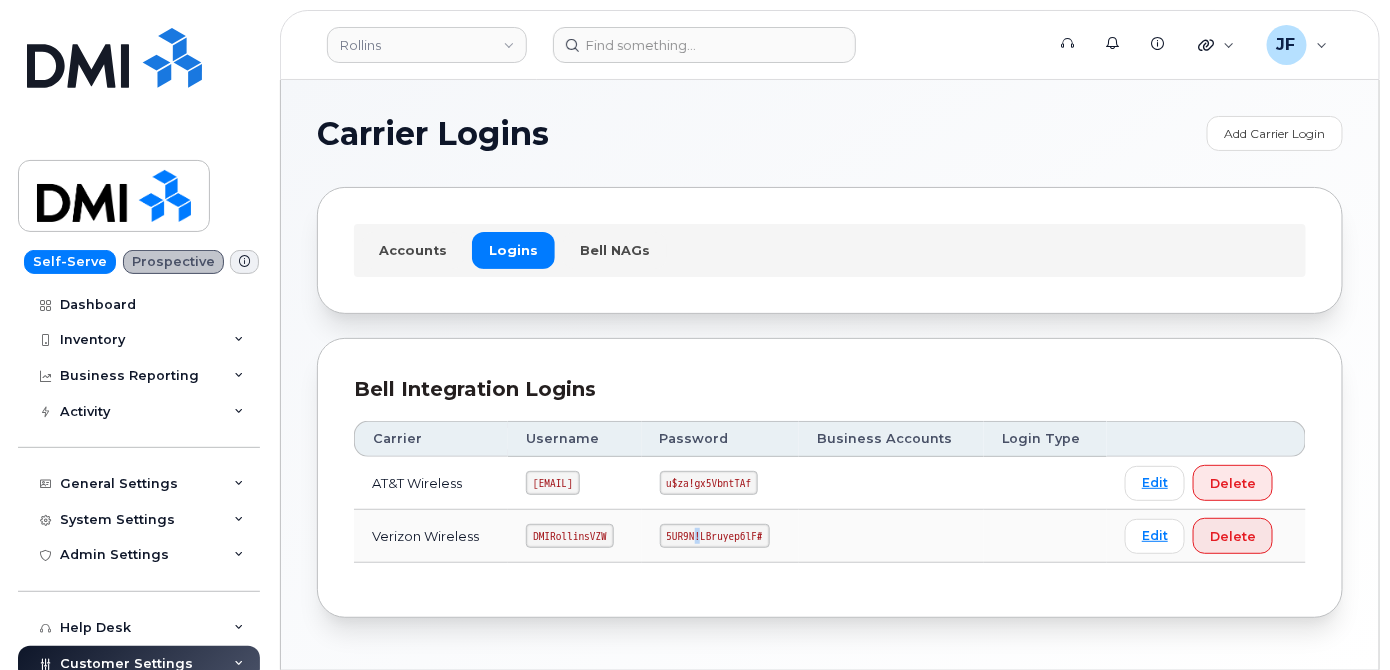 click on "5UR9N!LBruyep6lF#" 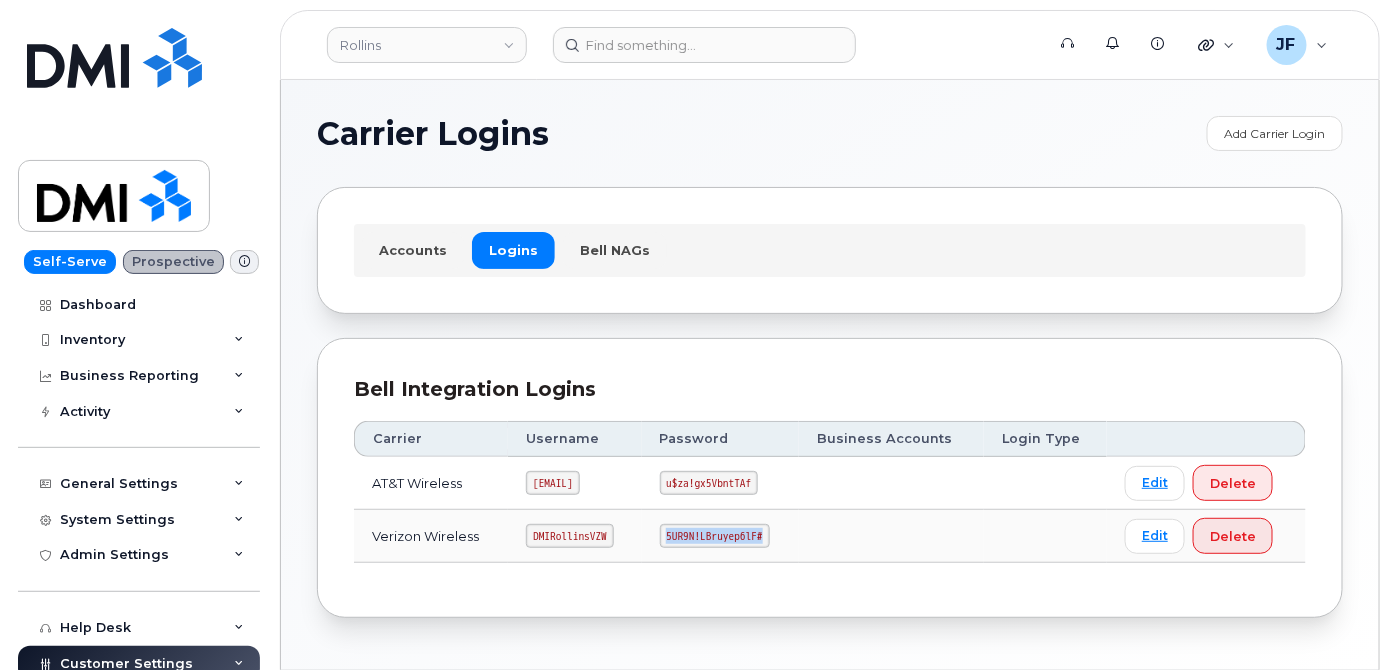 click on "5UR9N!LBruyep6lF#" 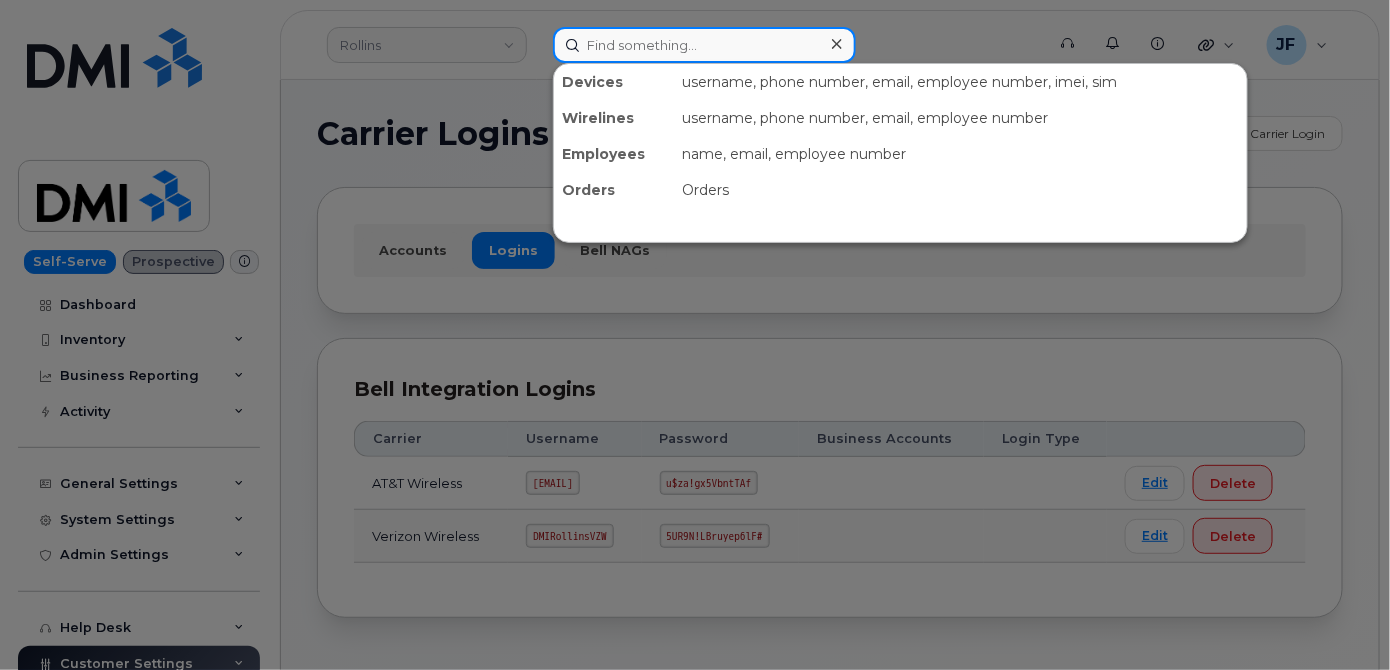 click 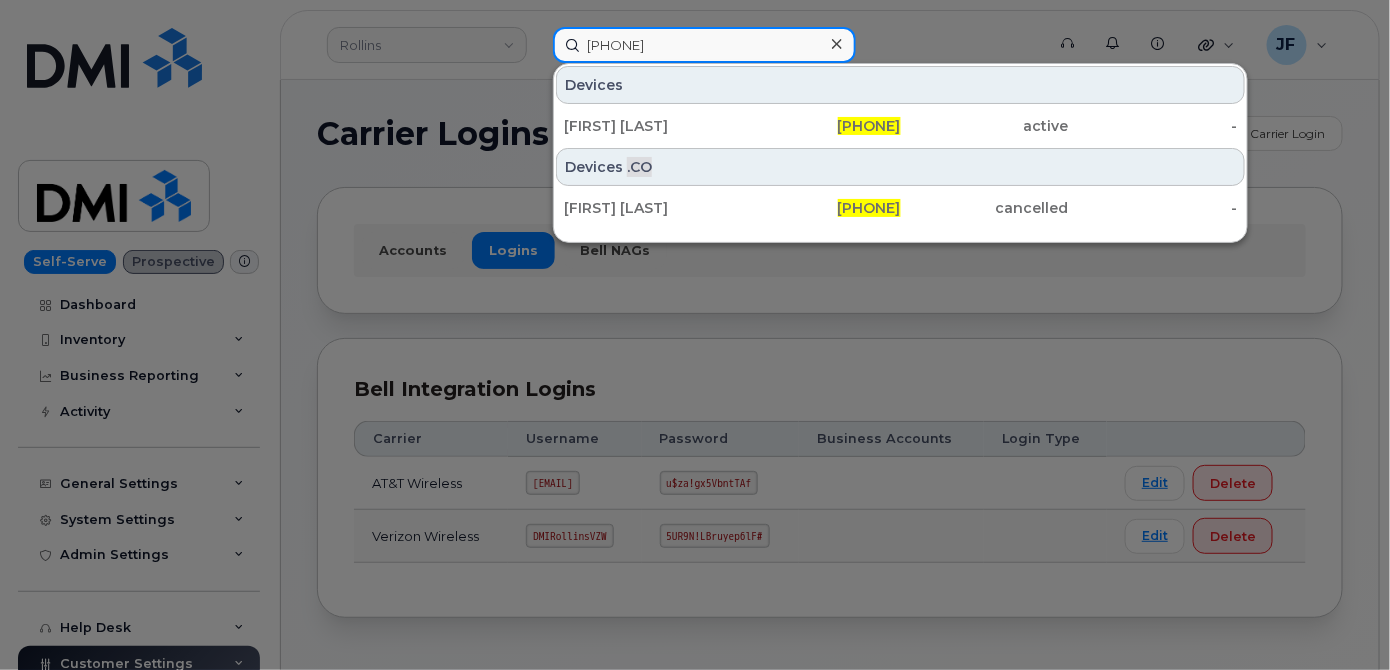type on "514-949-1824" 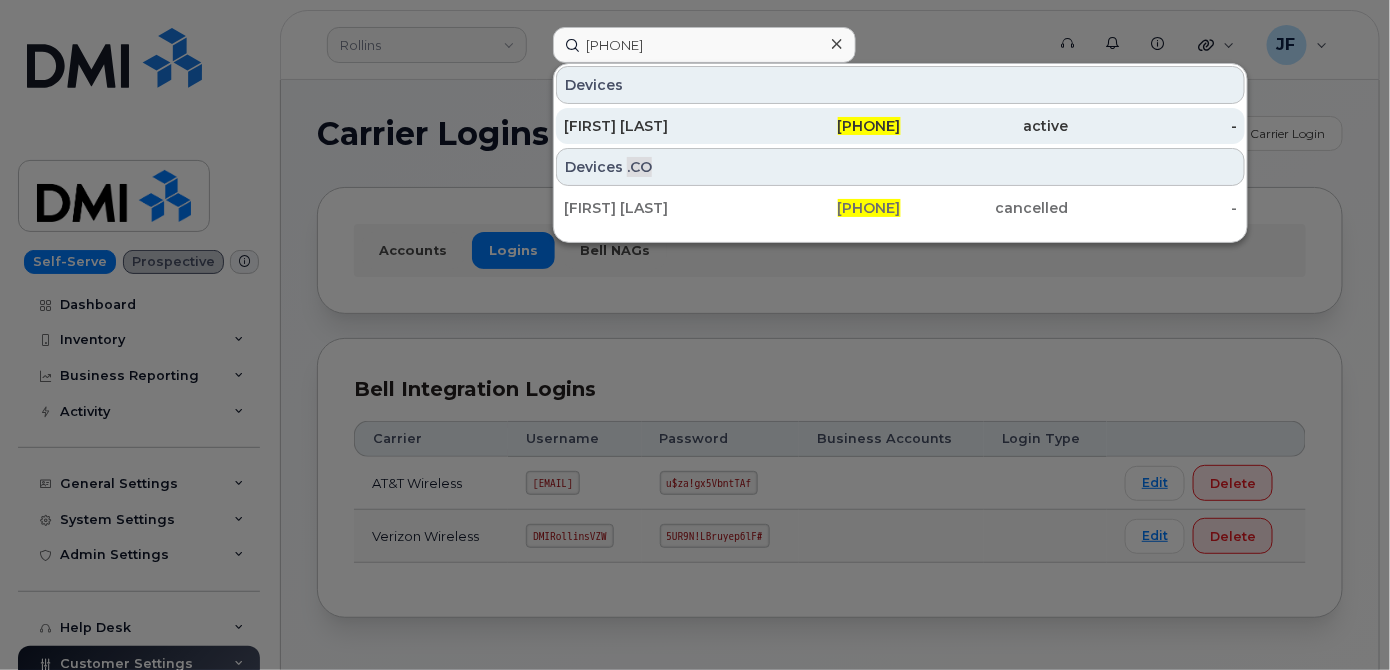 click on "[FIRST] [LAST]" 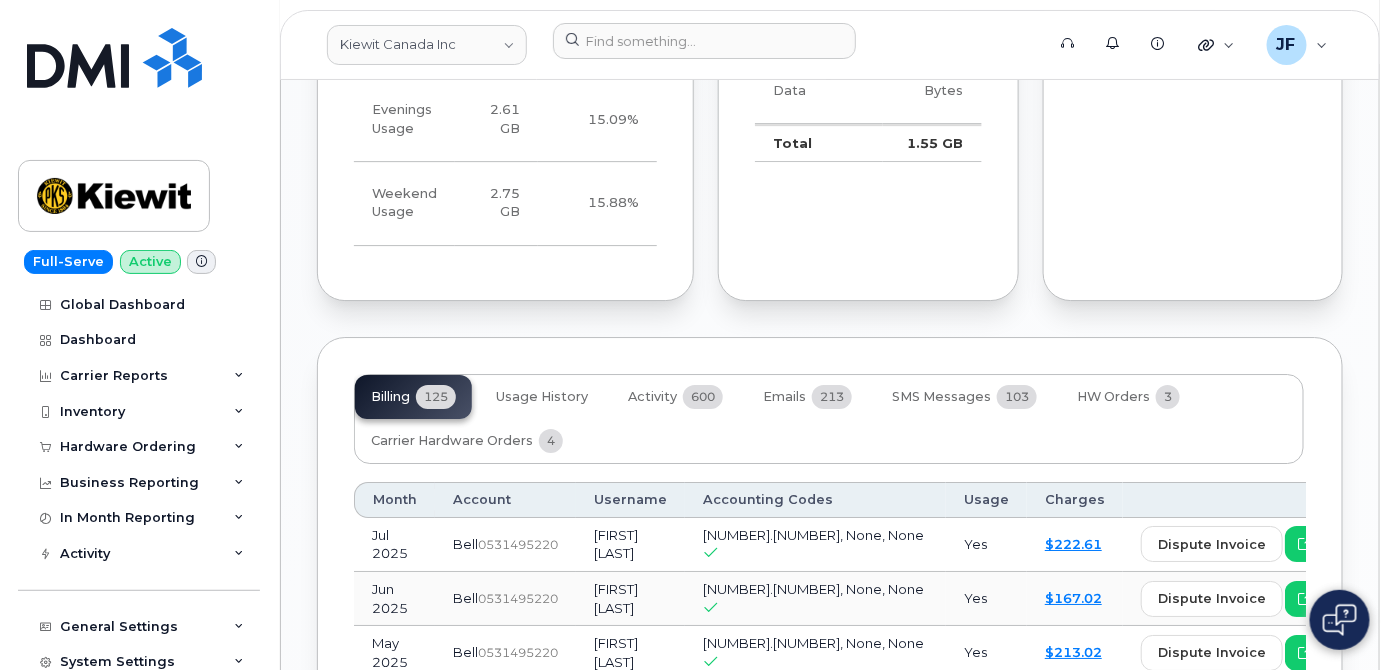 scroll, scrollTop: 2272, scrollLeft: 0, axis: vertical 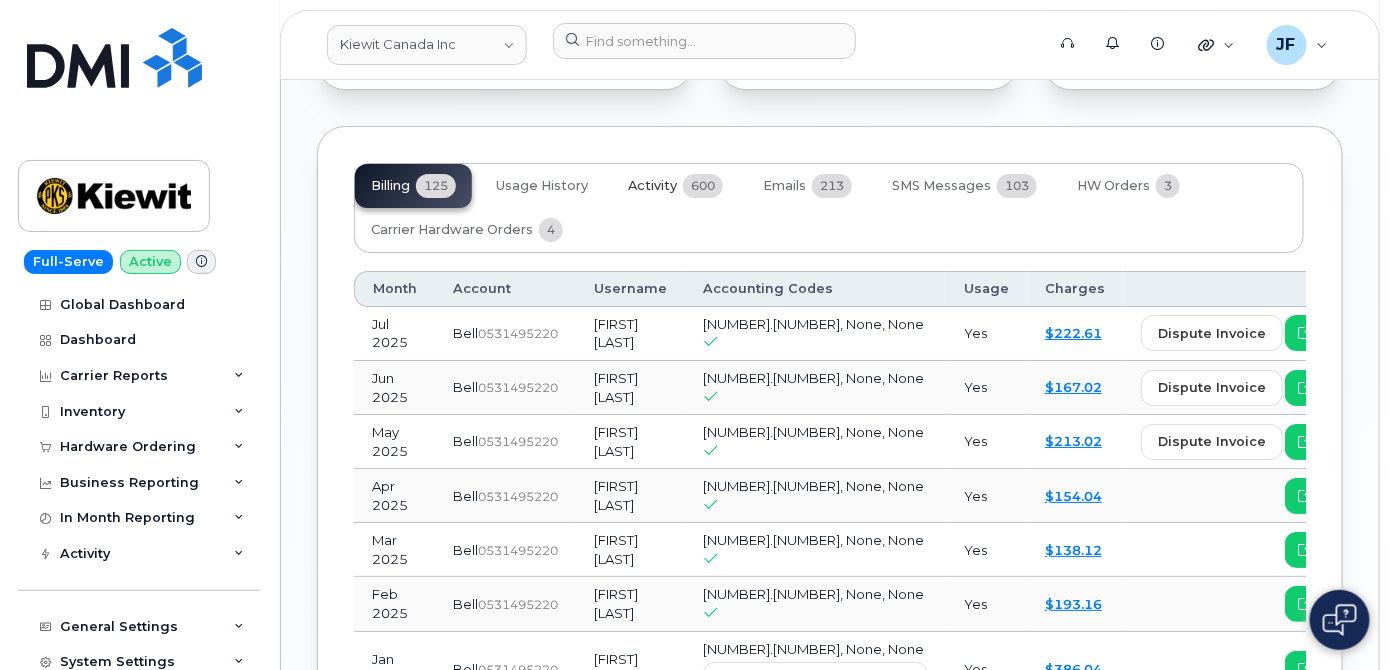 click on "Activity" at bounding box center (652, 186) 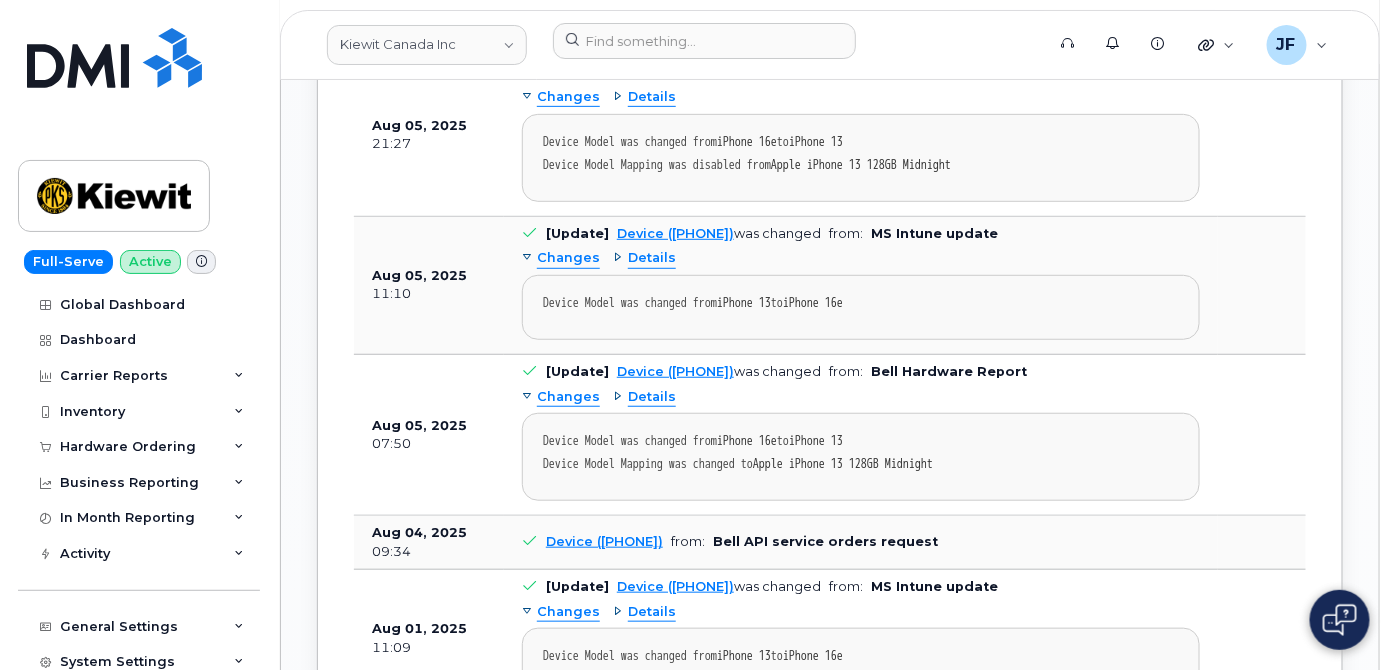 scroll, scrollTop: 2909, scrollLeft: 0, axis: vertical 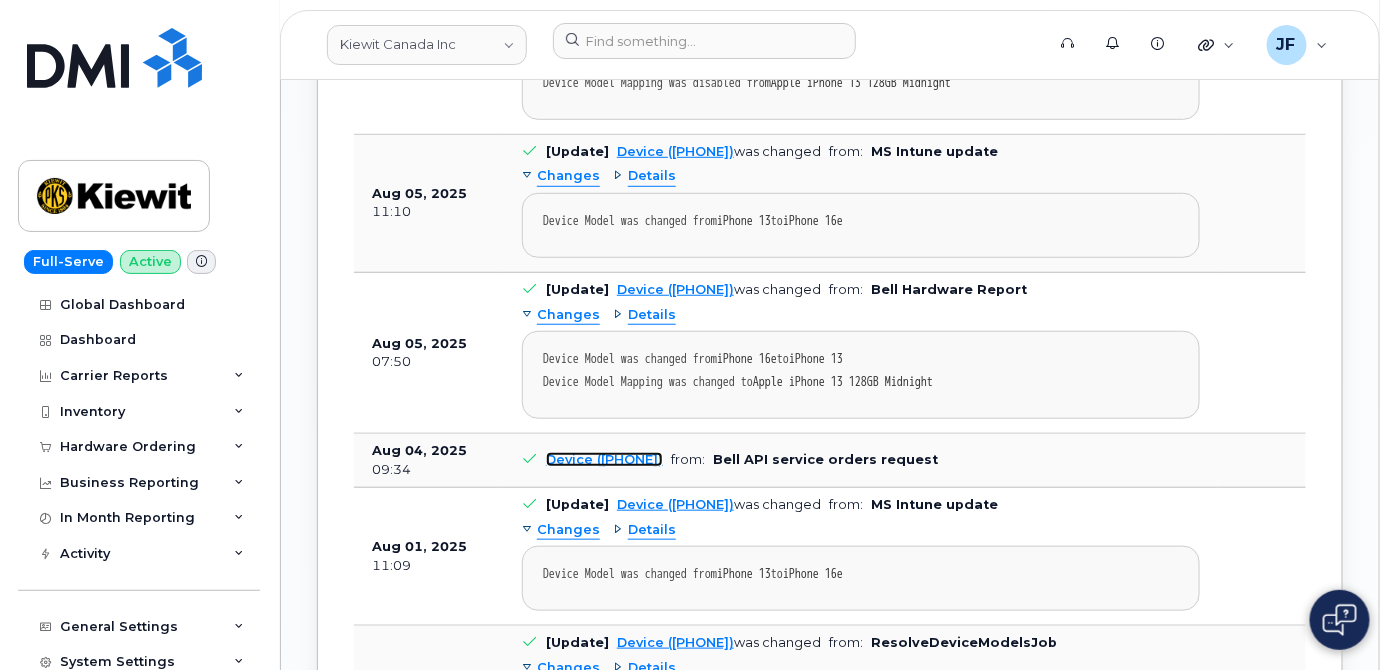click on "Device ([PHONE])" at bounding box center [604, 459] 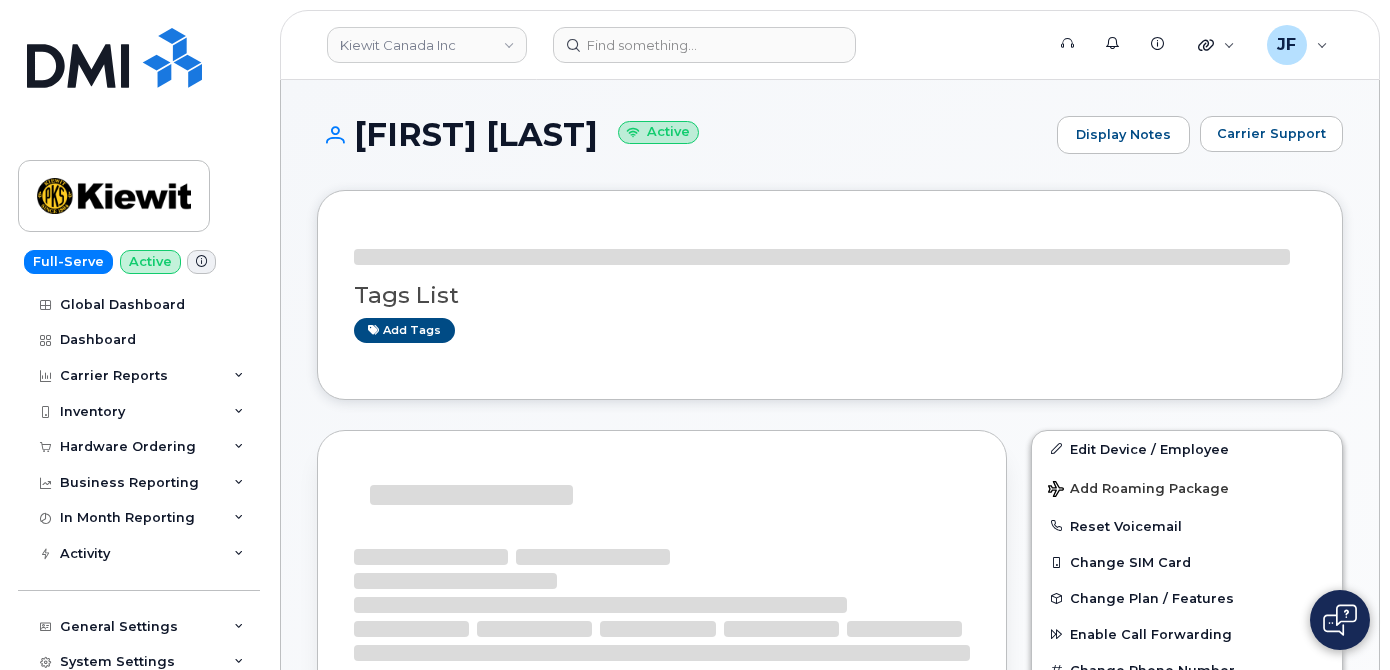 scroll, scrollTop: 0, scrollLeft: 0, axis: both 